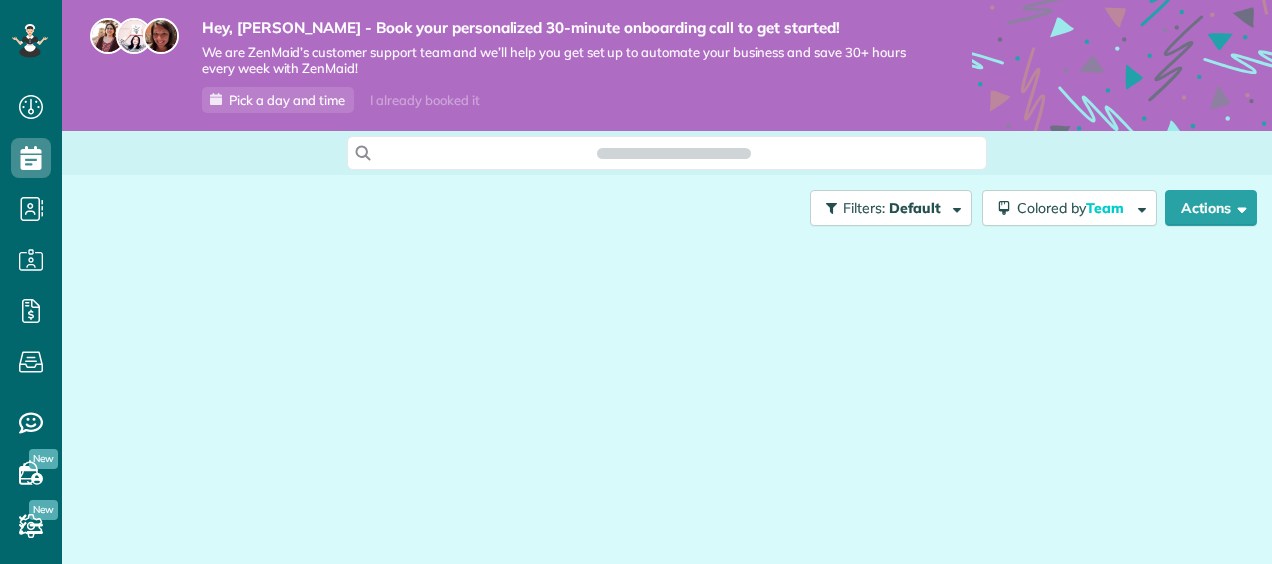scroll, scrollTop: 0, scrollLeft: 0, axis: both 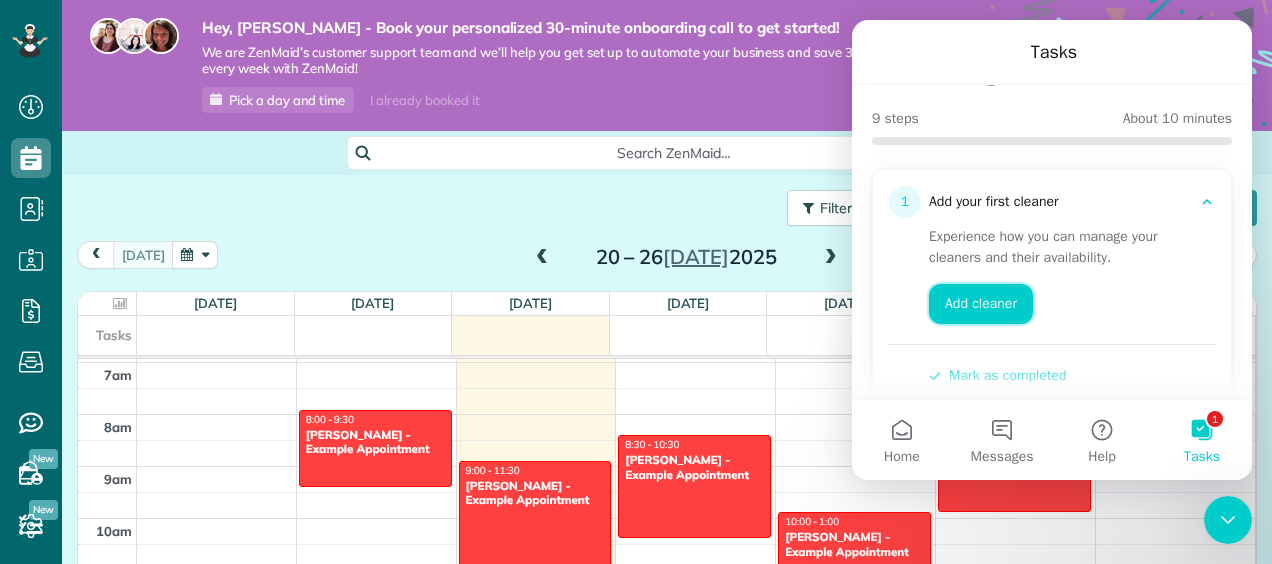click on "Add cleaner" at bounding box center [981, 304] 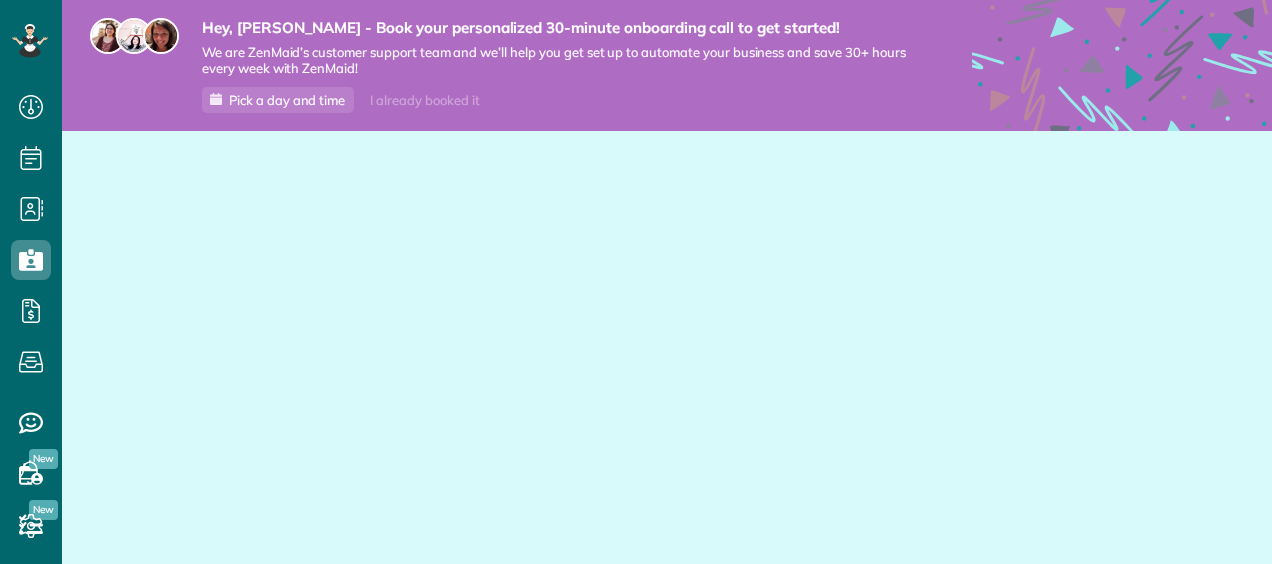 scroll, scrollTop: 0, scrollLeft: 0, axis: both 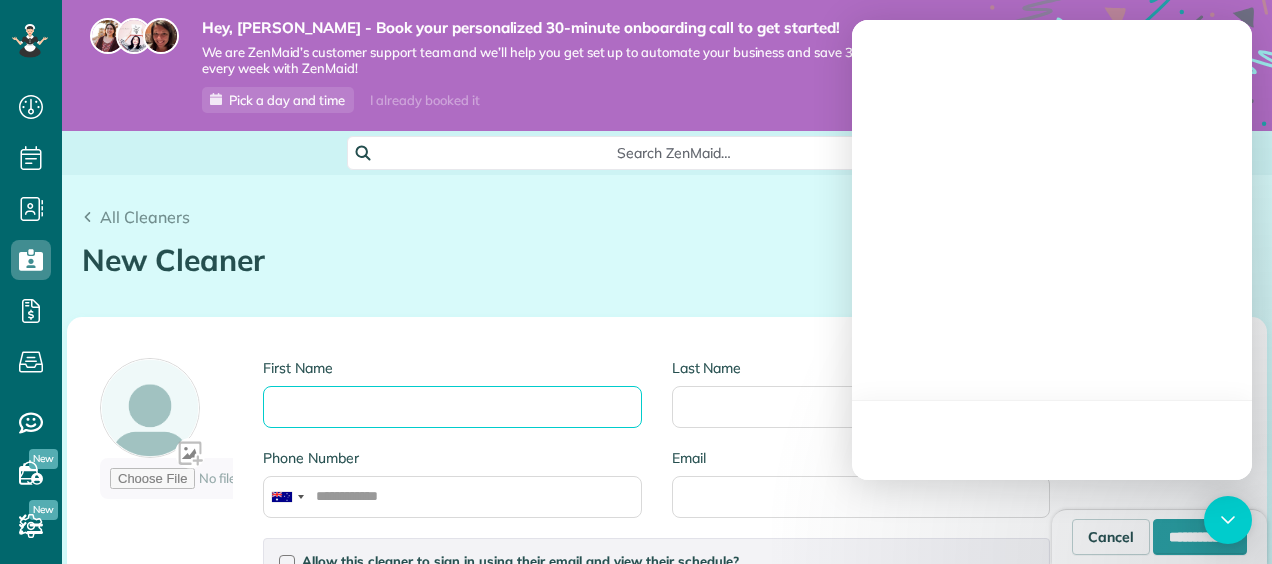 click on "First Name" at bounding box center (452, 407) 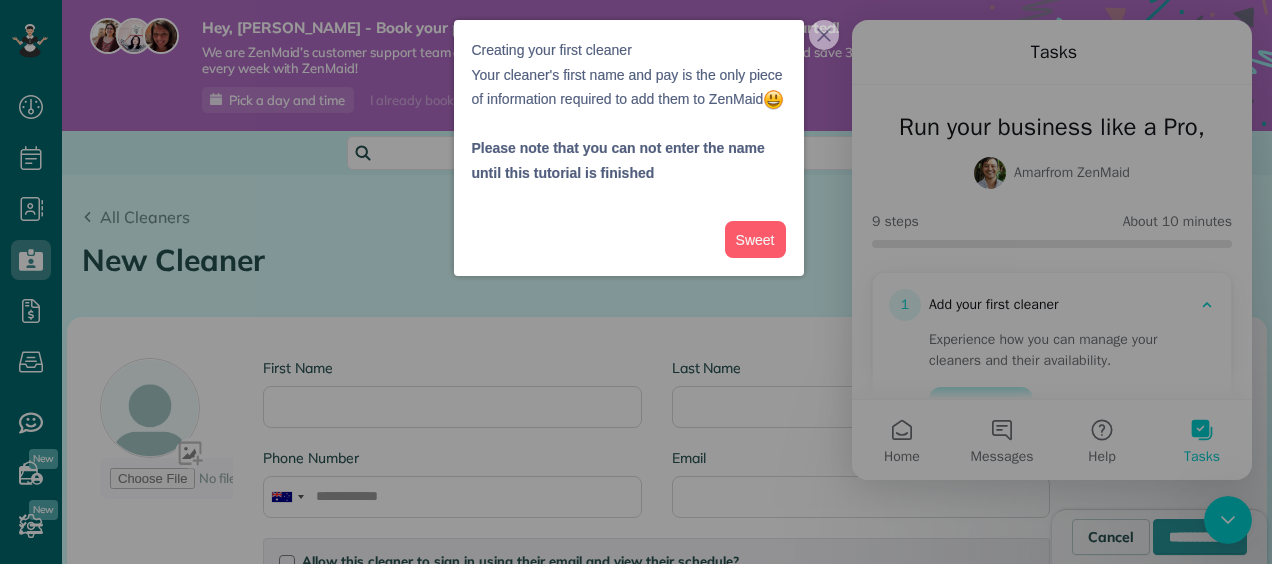 scroll, scrollTop: 0, scrollLeft: 0, axis: both 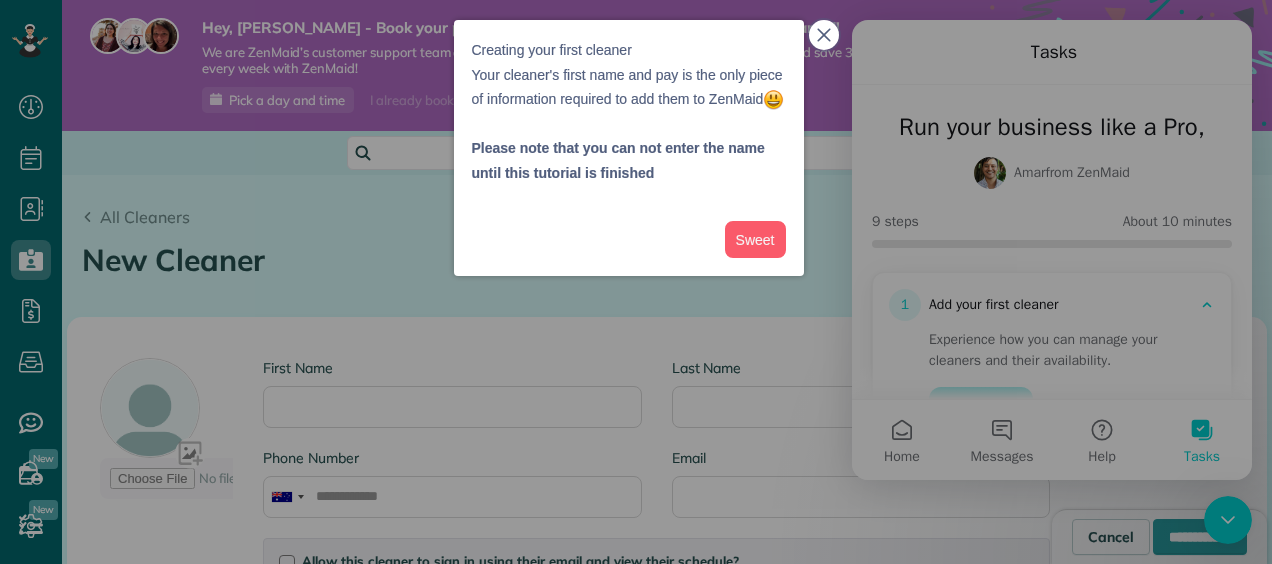 click 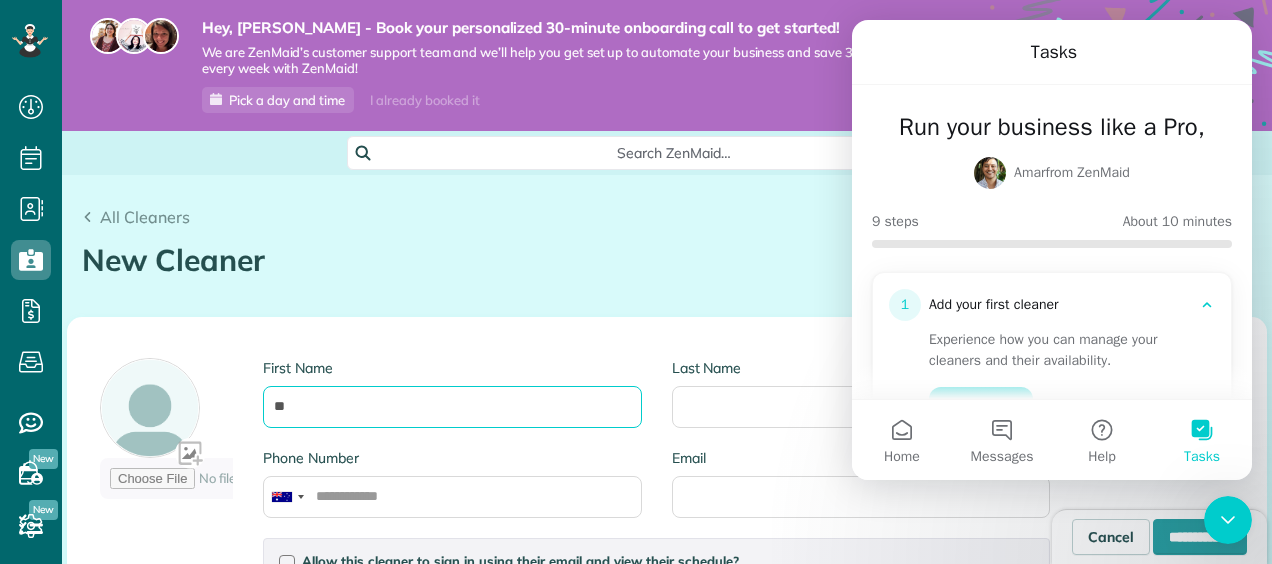 type on "*" 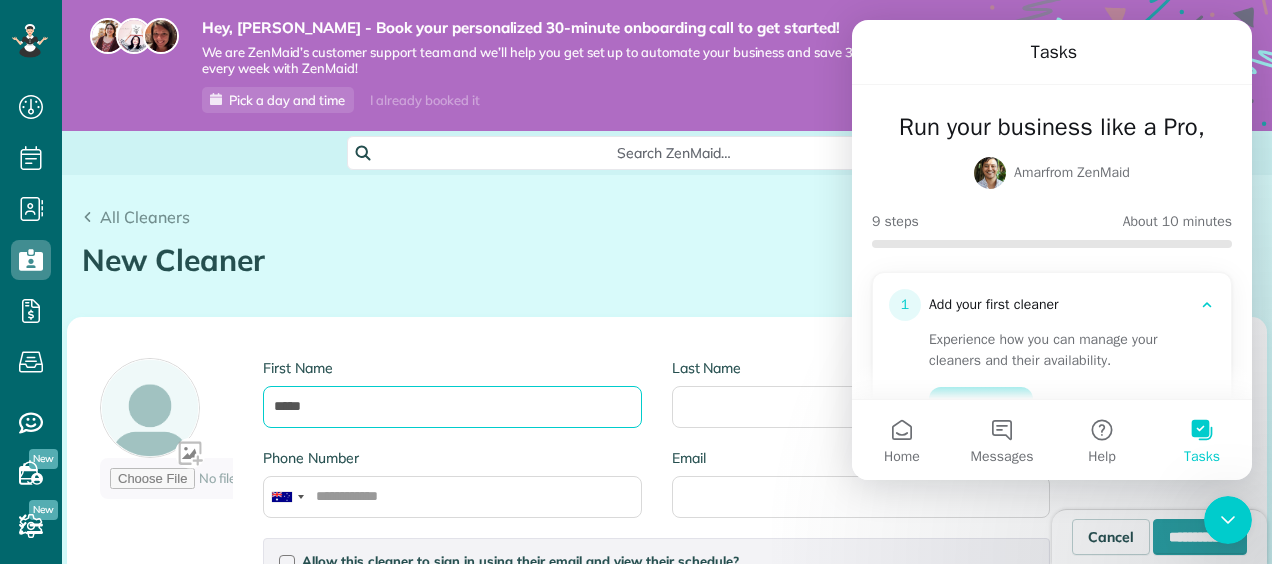 type on "*****" 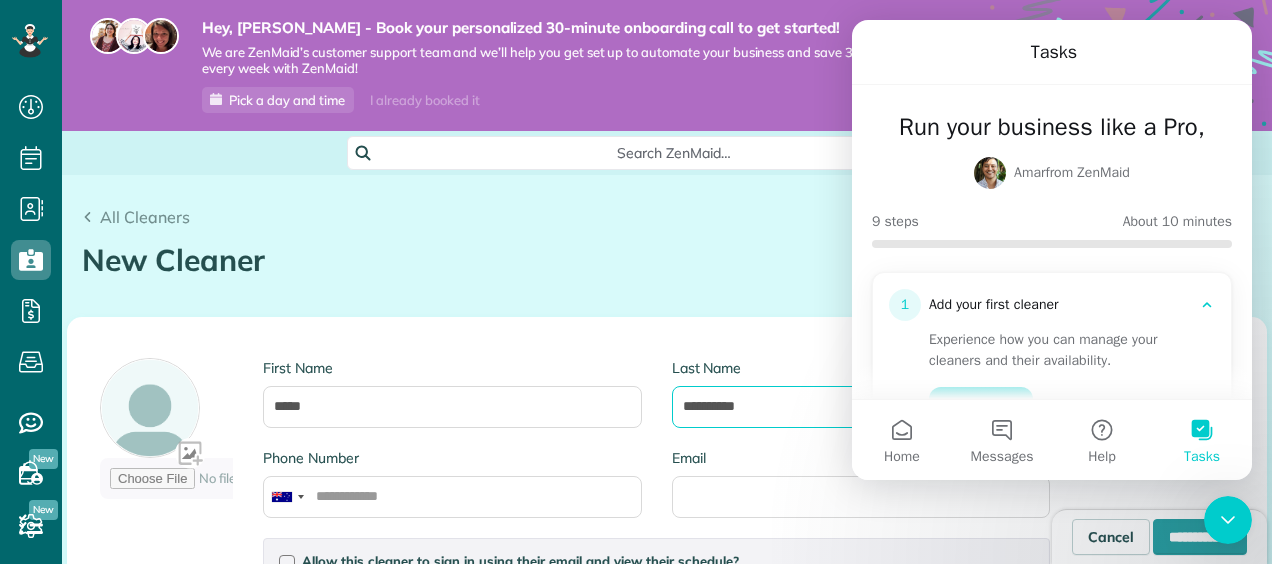 type on "**********" 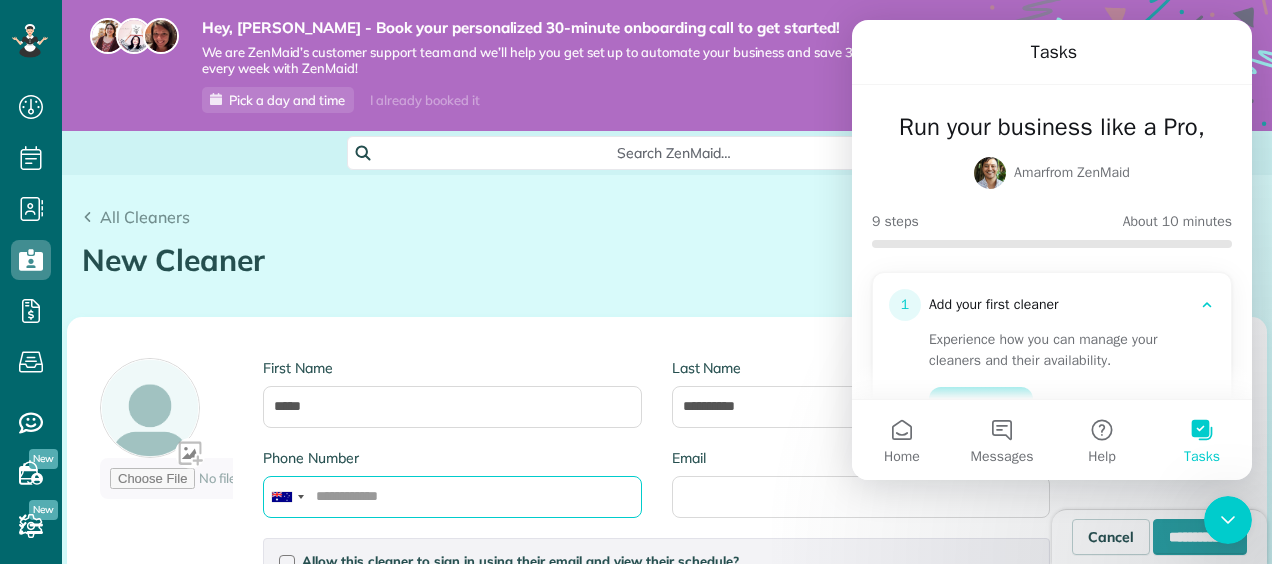 click on "Phone Number" at bounding box center [452, 497] 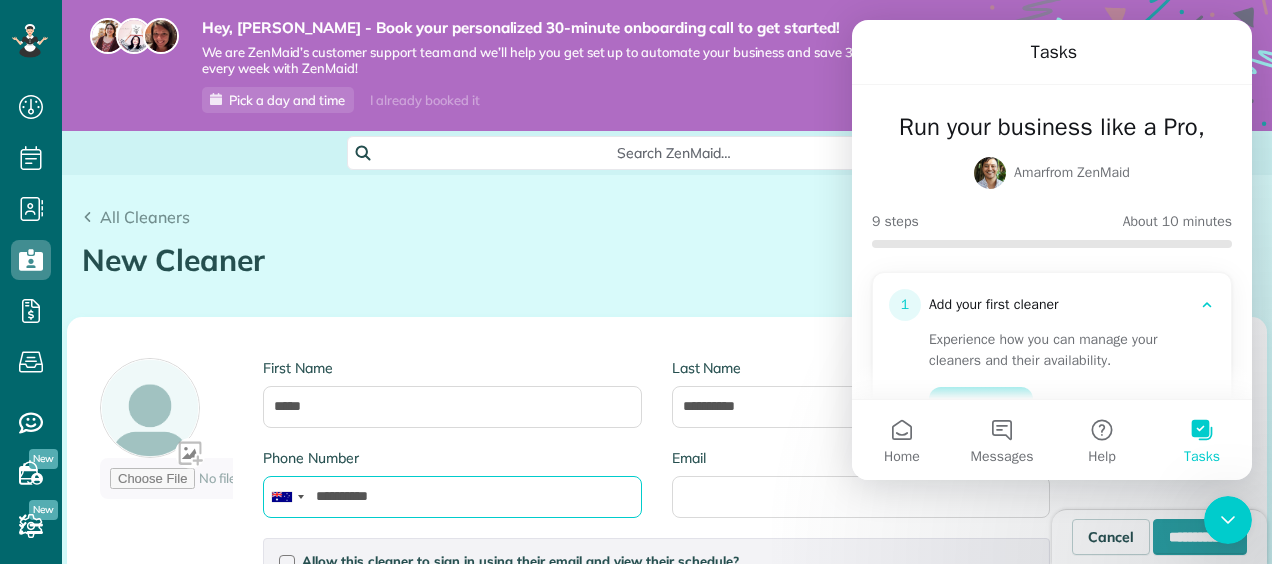 type on "**********" 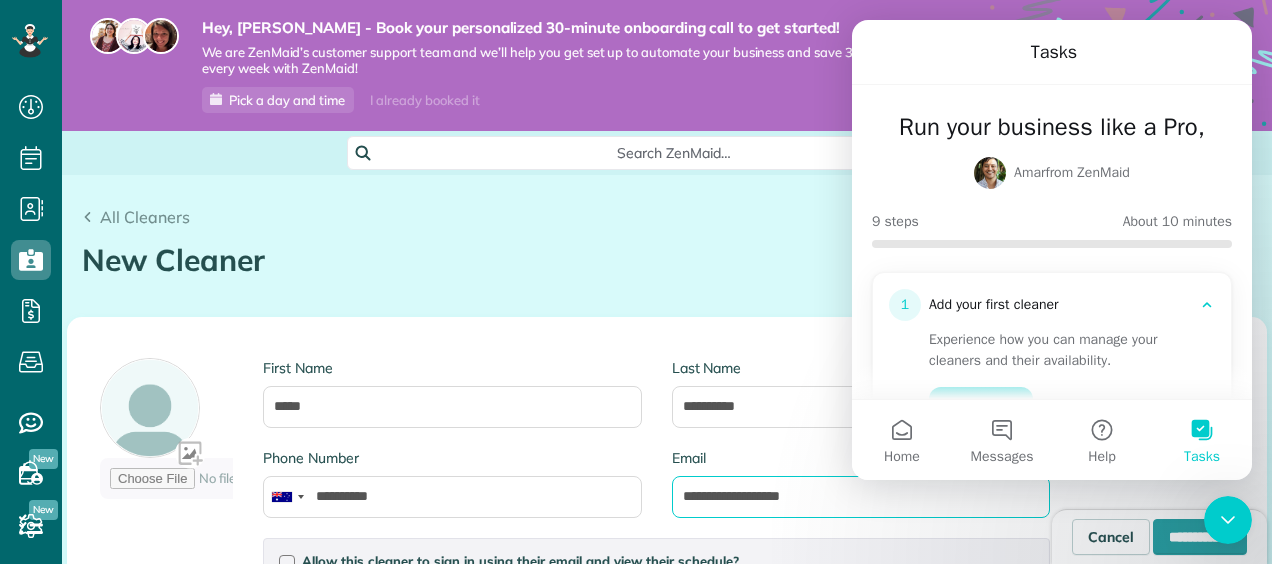 scroll, scrollTop: 246, scrollLeft: 0, axis: vertical 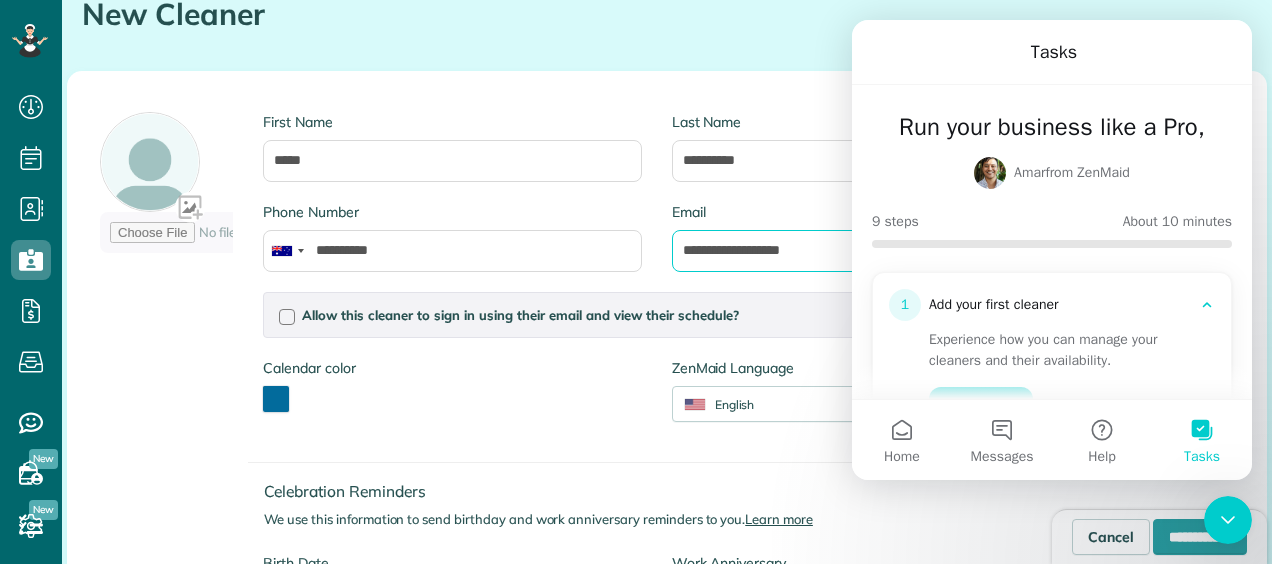 type on "**********" 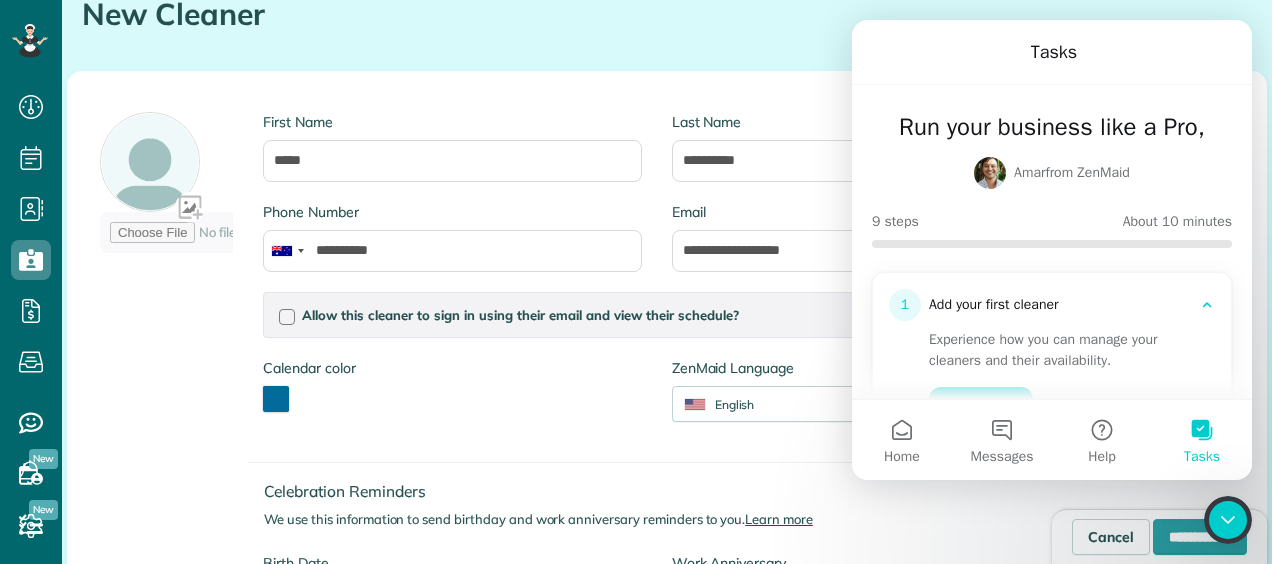 click 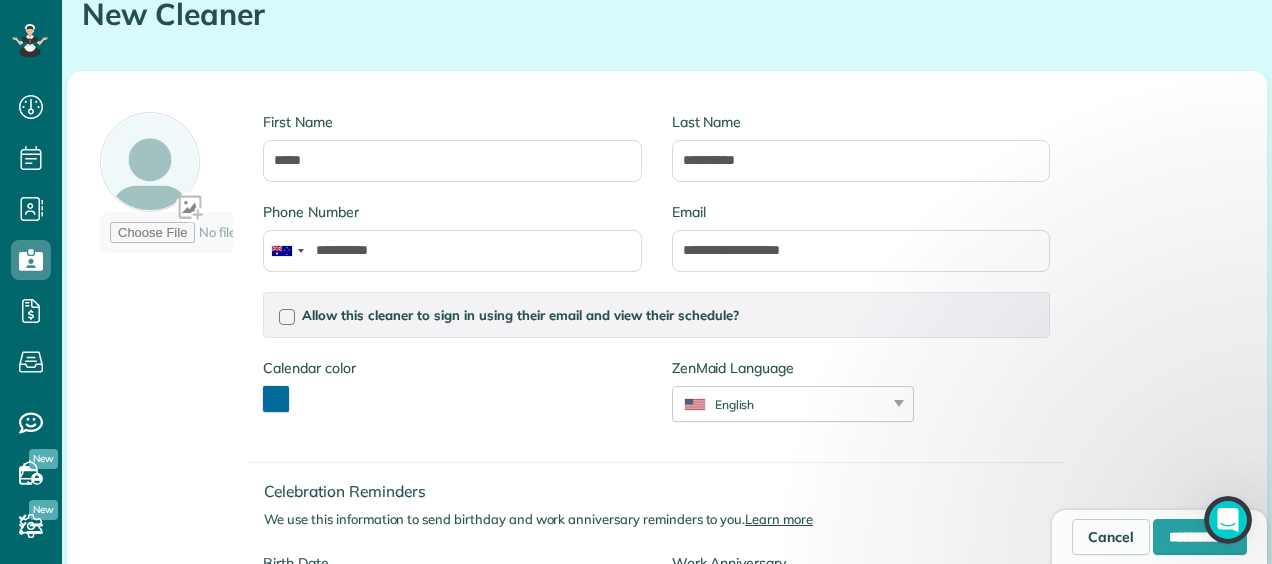 scroll, scrollTop: 0, scrollLeft: 0, axis: both 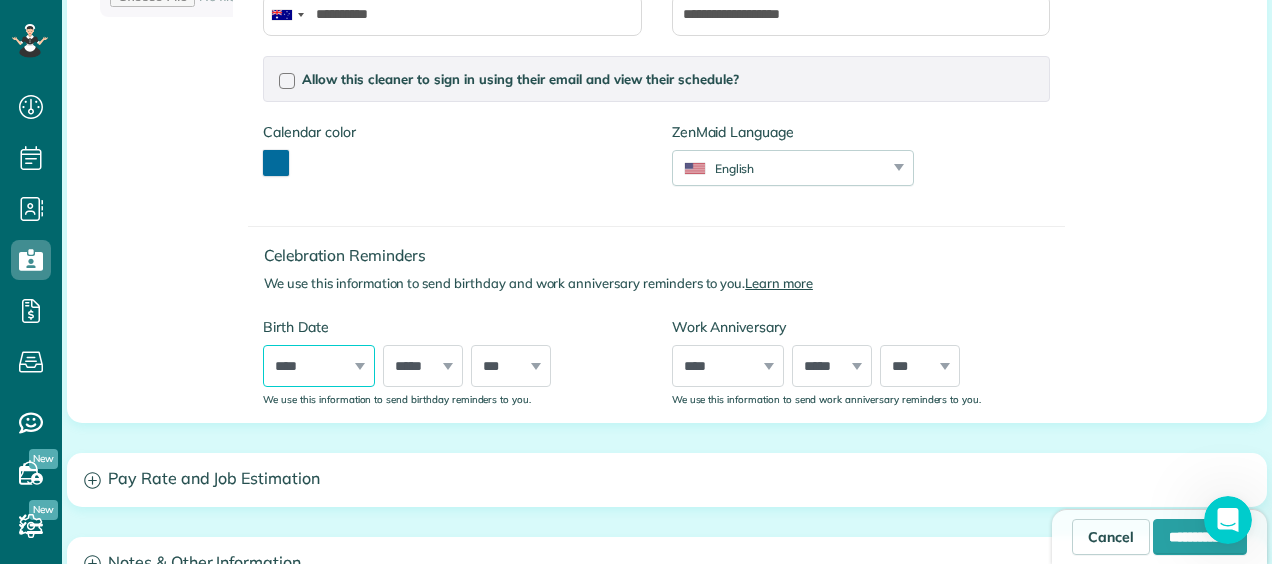 click on "****
****
****
****
****
****
****
****
****
****
****
****
****
****
****
****
****
****
****
****
****
****
****
****
****
****
****
****
****
****
****
****
****
****
****
****
****
****
****
****
****
****
****
****
****
****
****
****
****
****
****
****
****
****
****
****
****
****
****
****
****
****
****
****
****
****
****
****
****
****
****
****
****
****
****
****
****
****
****
****" at bounding box center (319, 366) 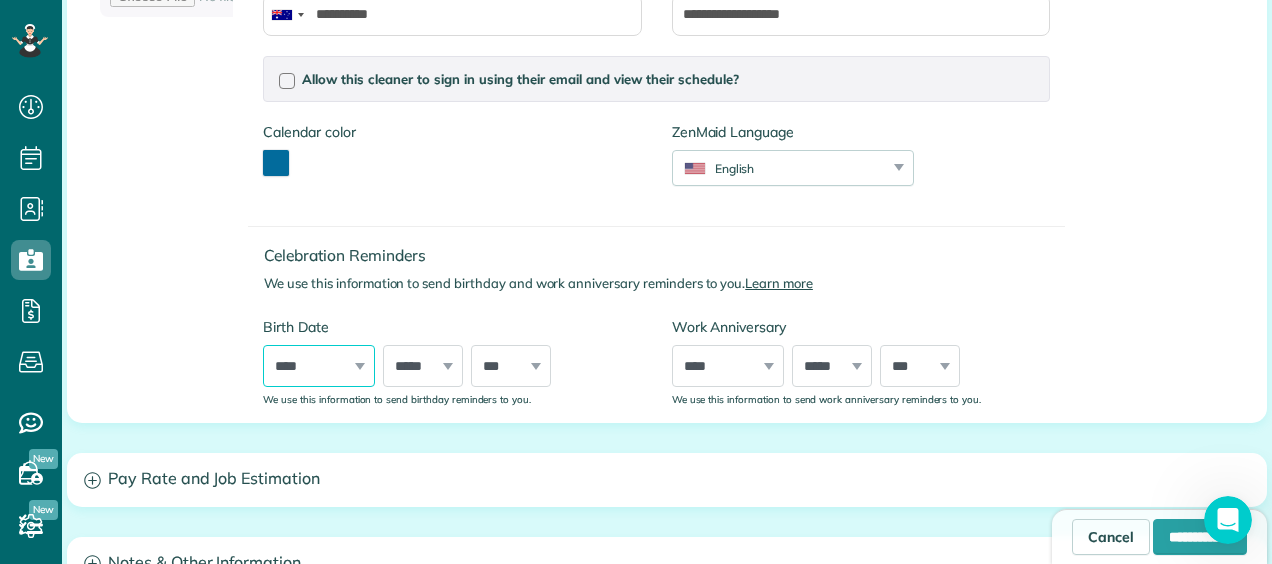 select on "****" 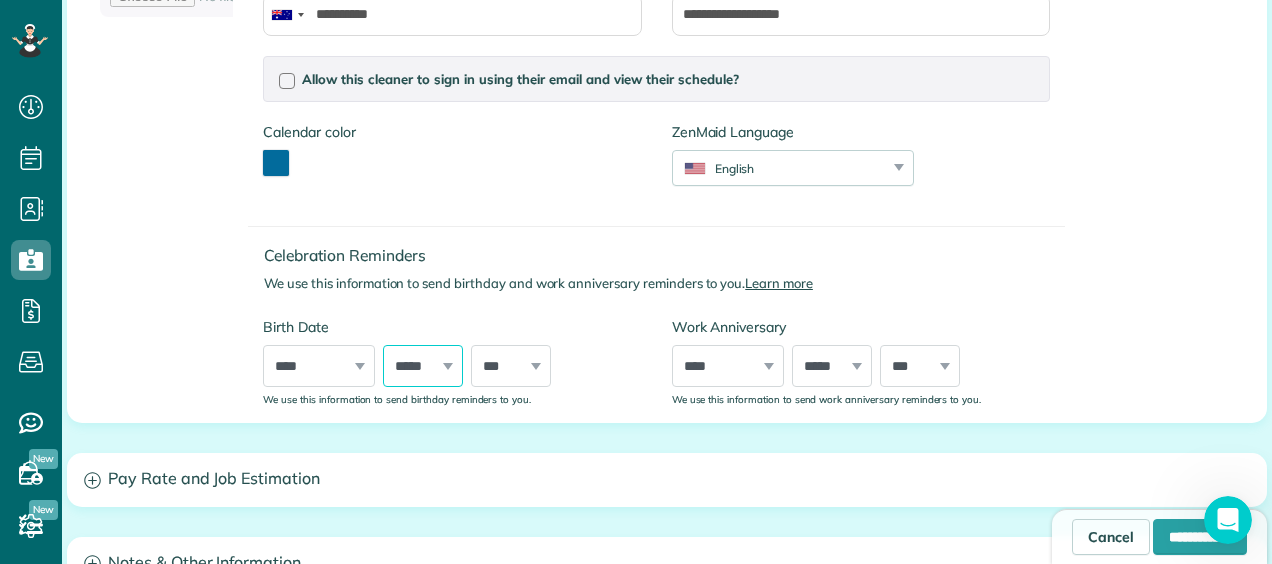 click on "*****
*******
********
*****
*****
***
****
****
******
*********
*******
********
********" at bounding box center (423, 366) 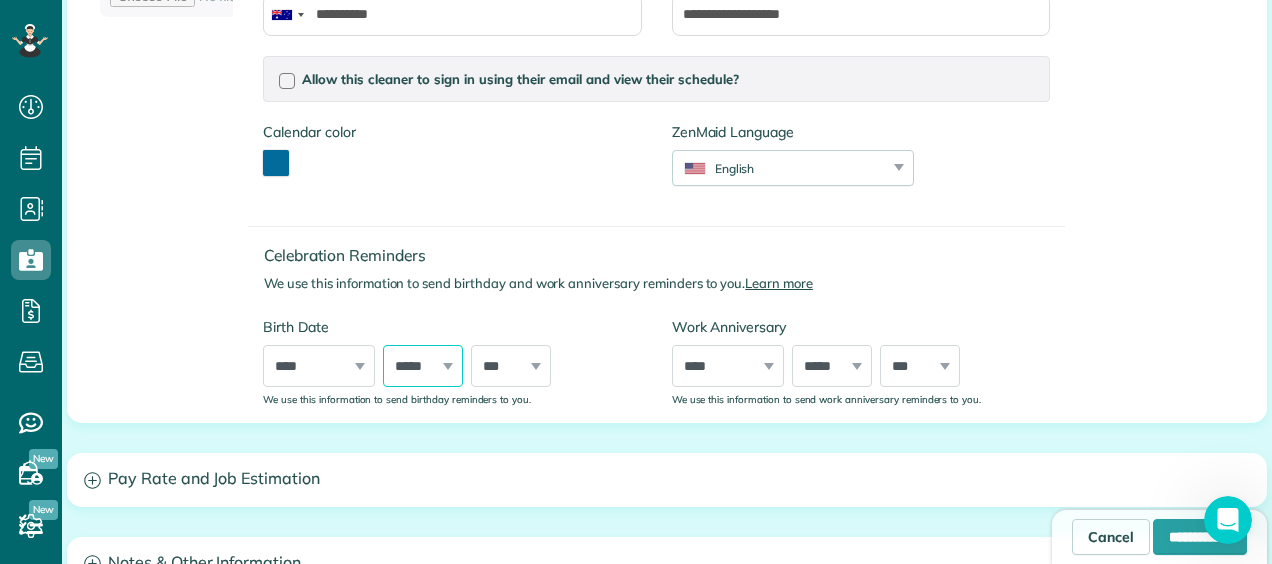 select on "*" 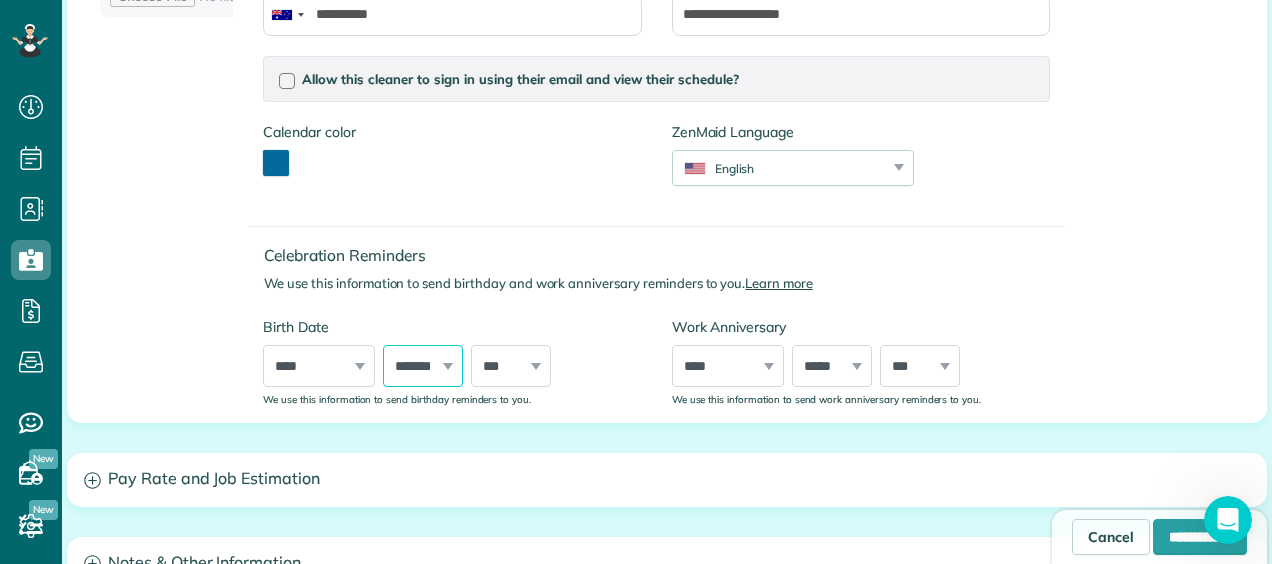 click on "*****
*******
********
*****
*****
***
****
****
******
*********
*******
********
********" at bounding box center (423, 366) 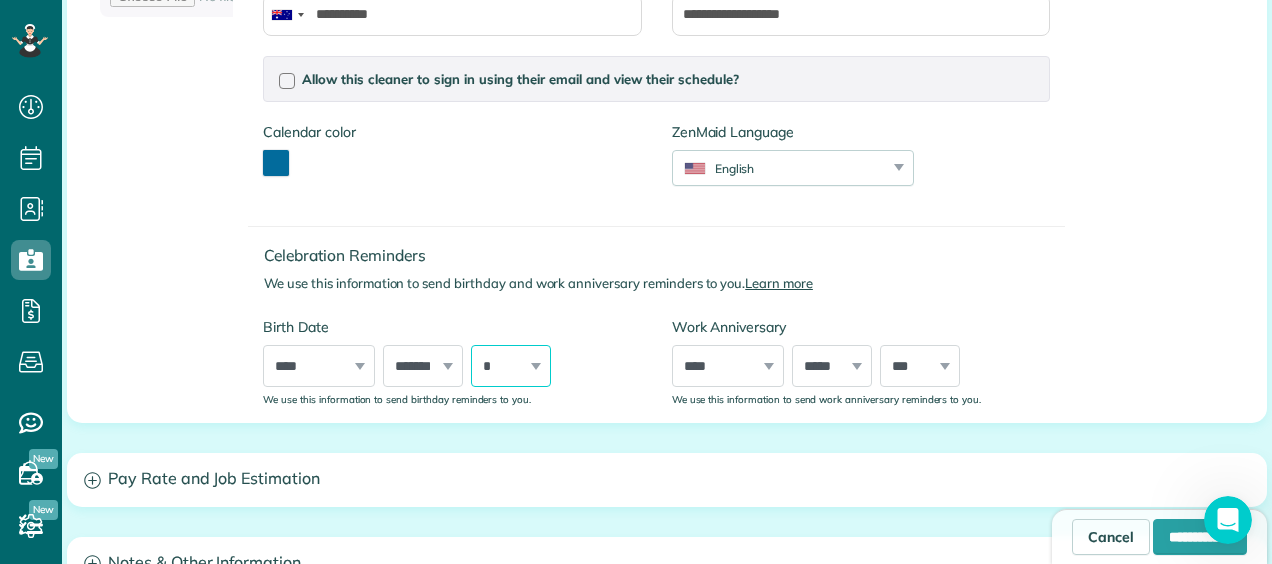 click on "***
*
*
*
*
*
*
*
*
*
**
**
**
**
**
**
**
**
**
**
**
**
**
**
**
**
**
**
**
**
**
**" at bounding box center [511, 366] 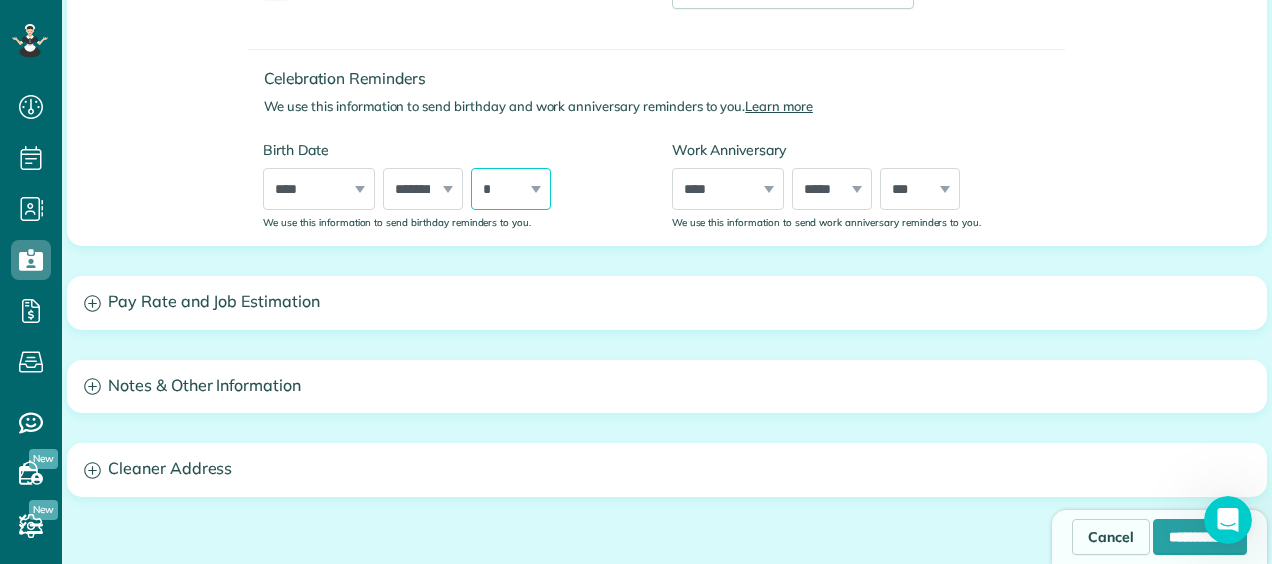 scroll, scrollTop: 663, scrollLeft: 0, axis: vertical 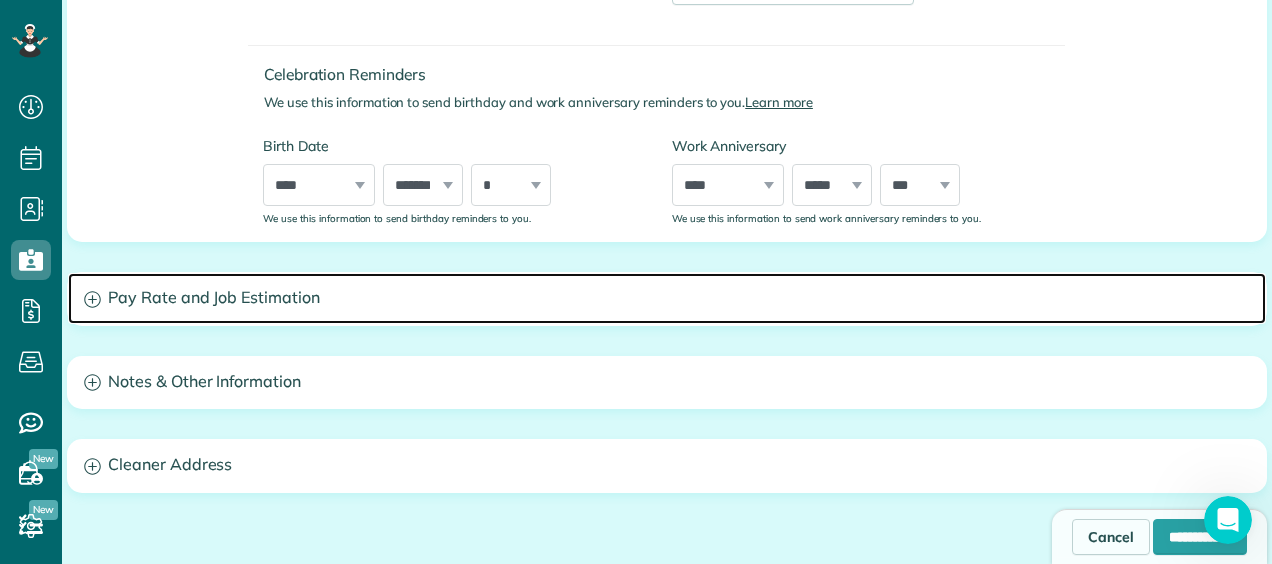 click on "Pay Rate and Job Estimation" at bounding box center (667, 298) 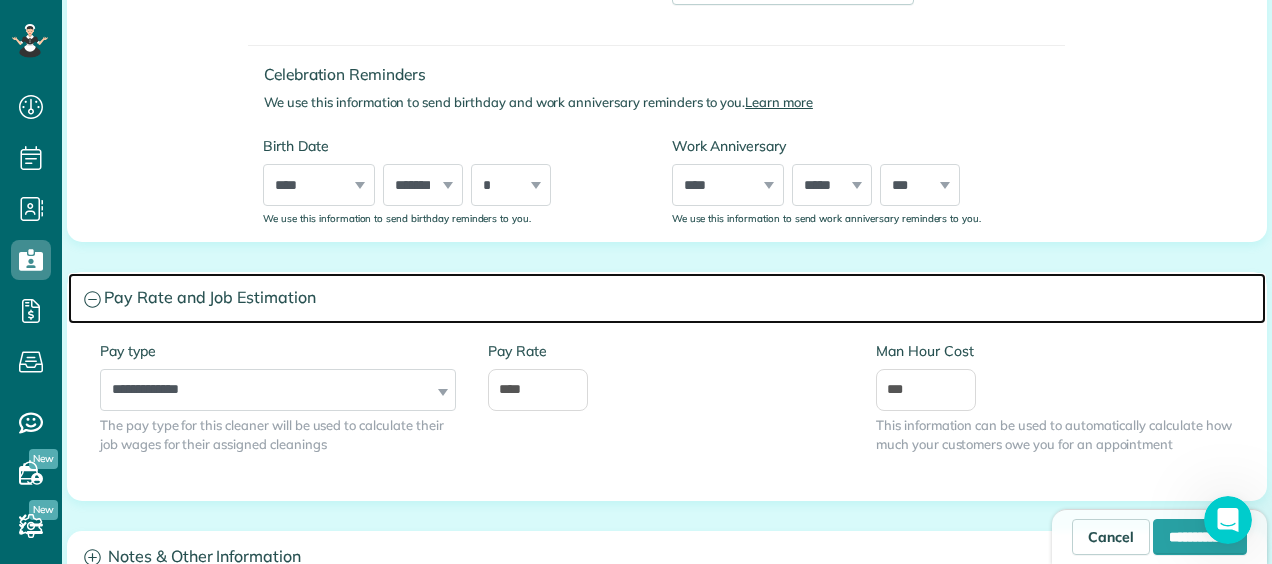 click on "Pay Rate and Job Estimation" at bounding box center (667, 298) 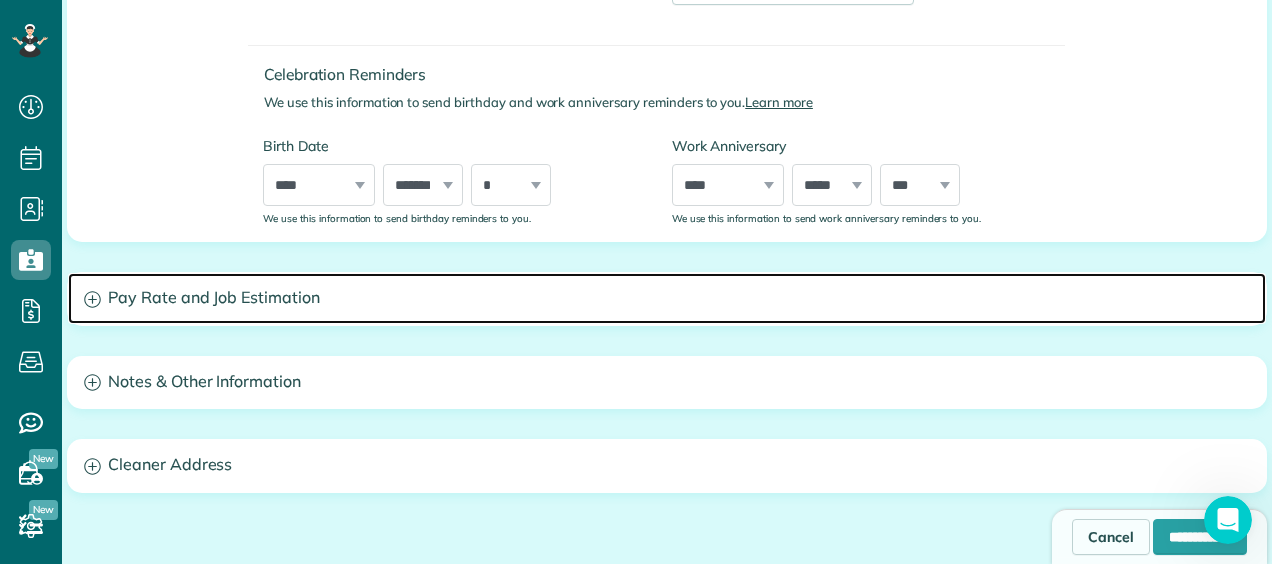 click on "Pay Rate and Job Estimation" at bounding box center [667, 298] 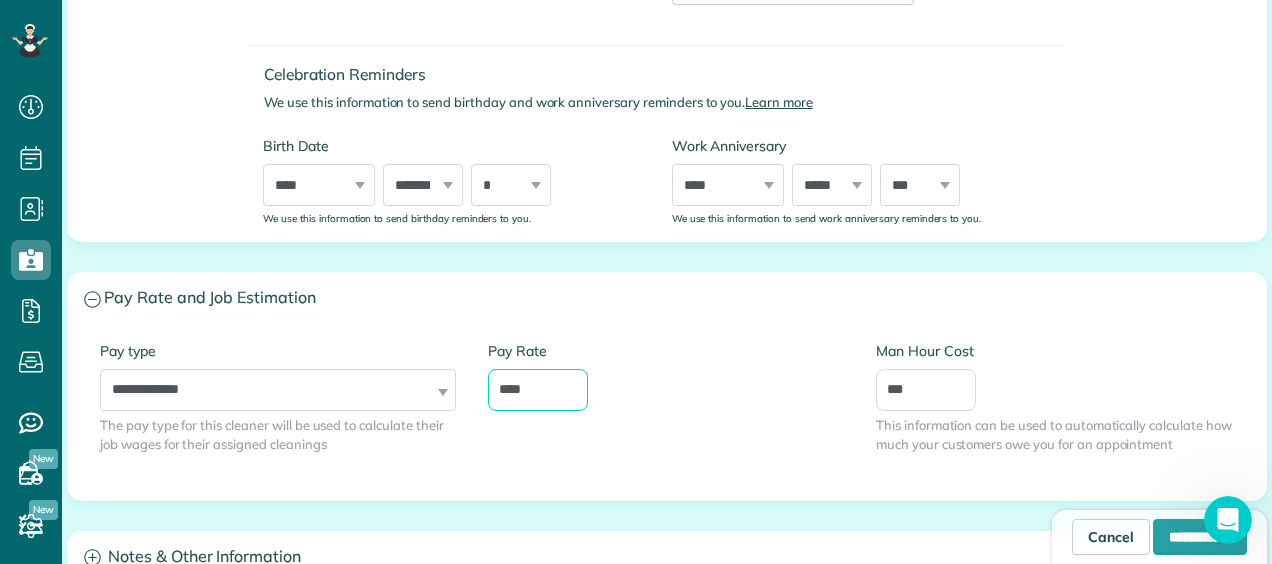 click on "****" at bounding box center [538, 390] 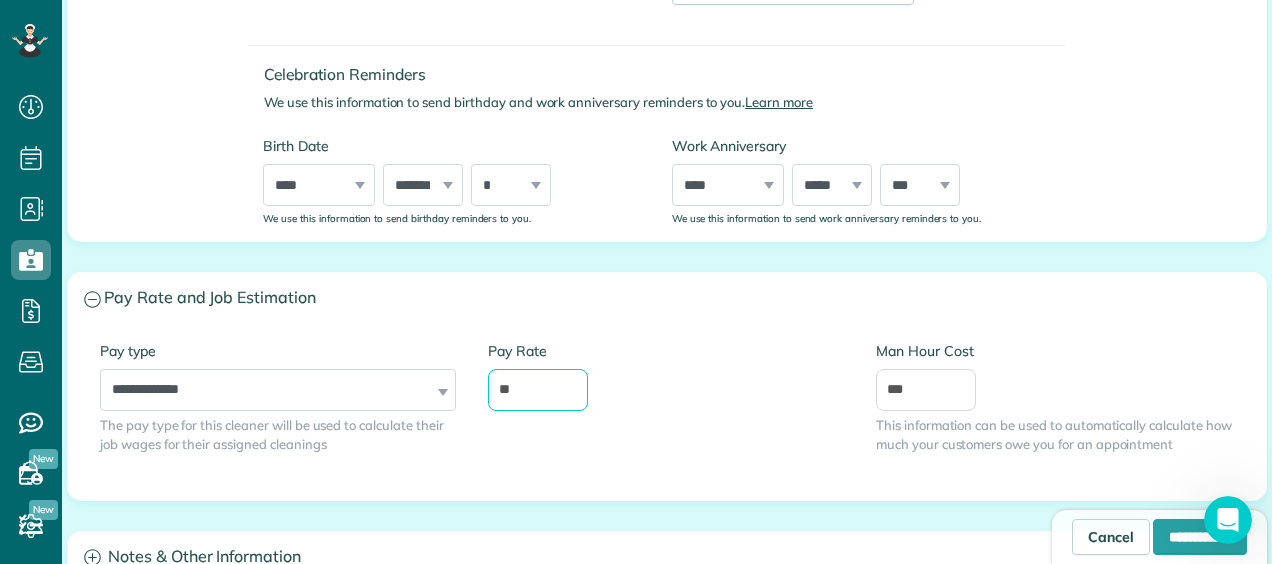 type on "*" 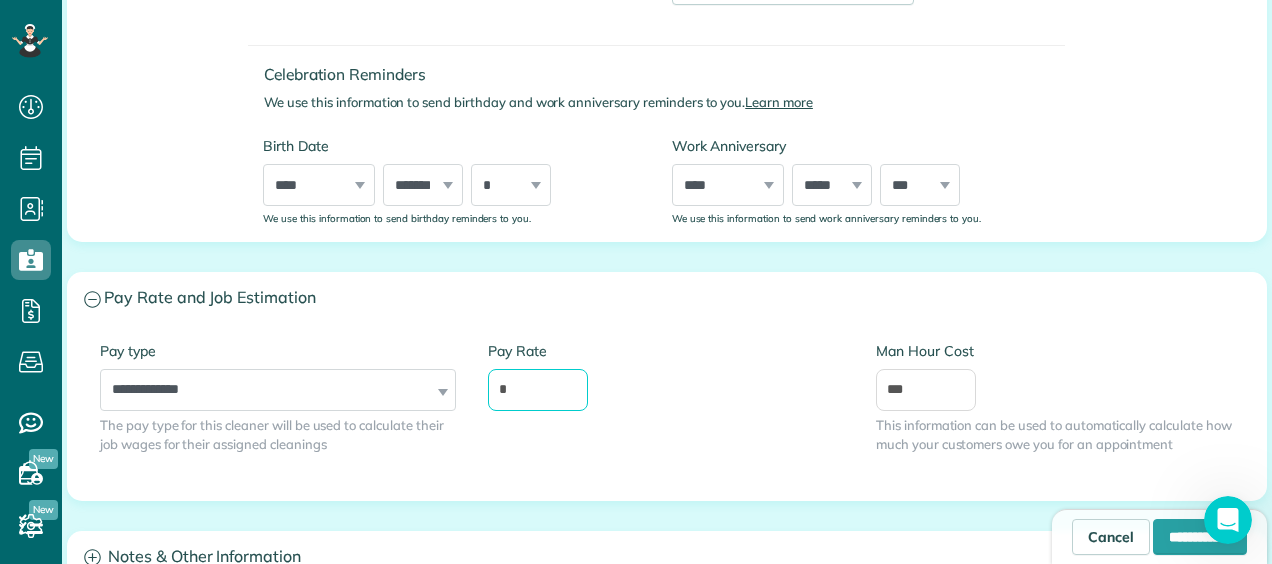 type on "*" 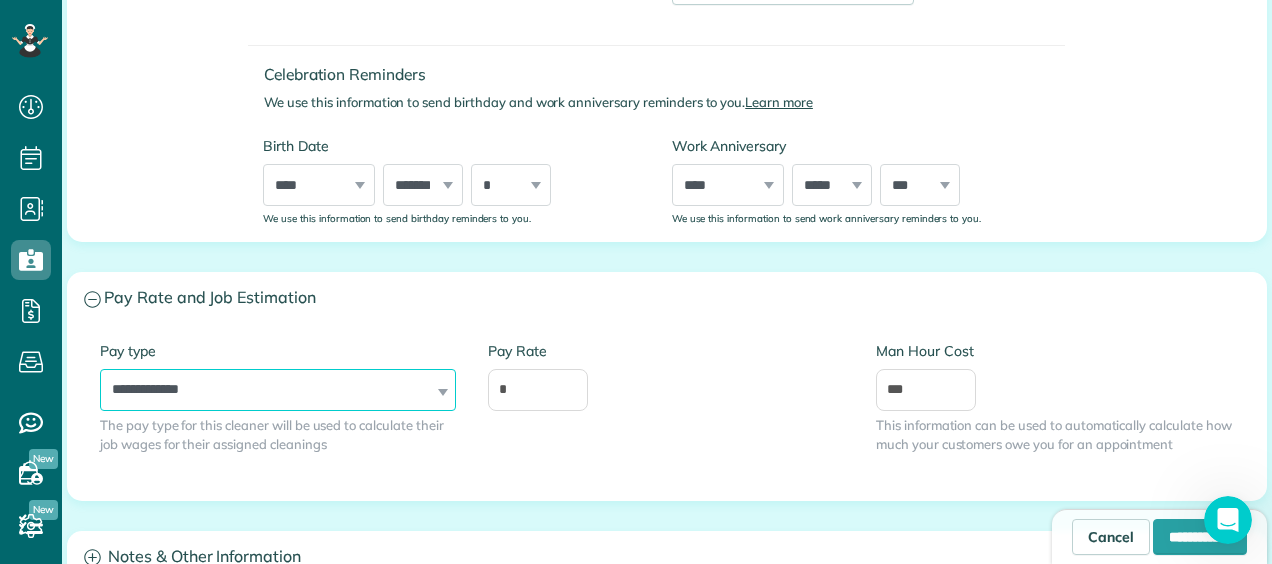 click on "**********" at bounding box center (278, 390) 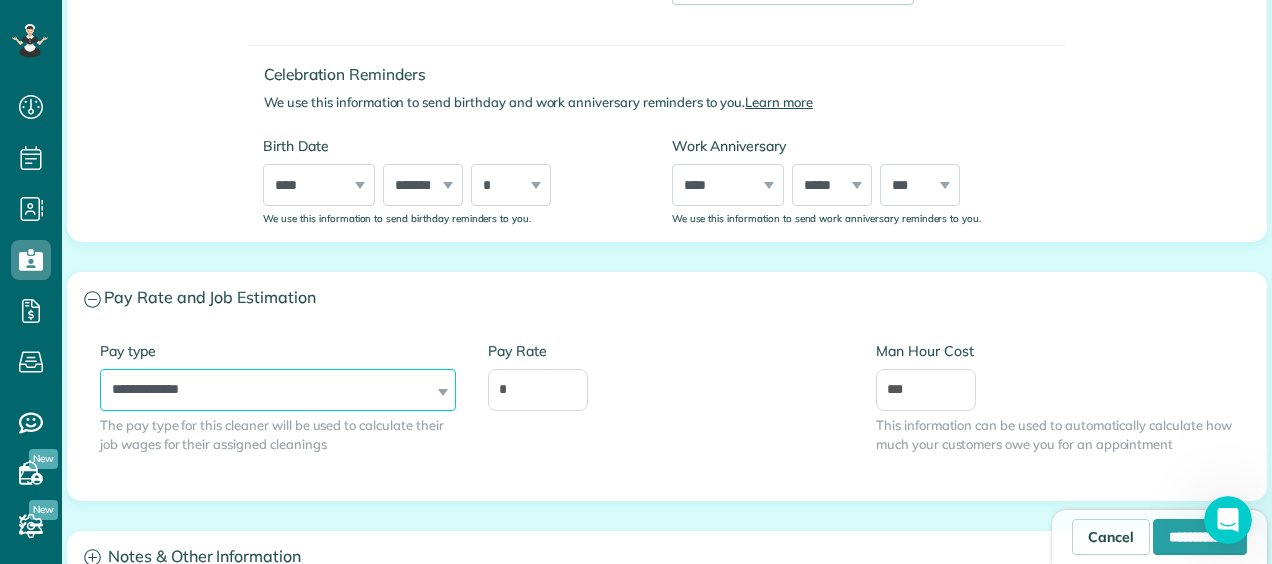 click on "**********" at bounding box center (278, 390) 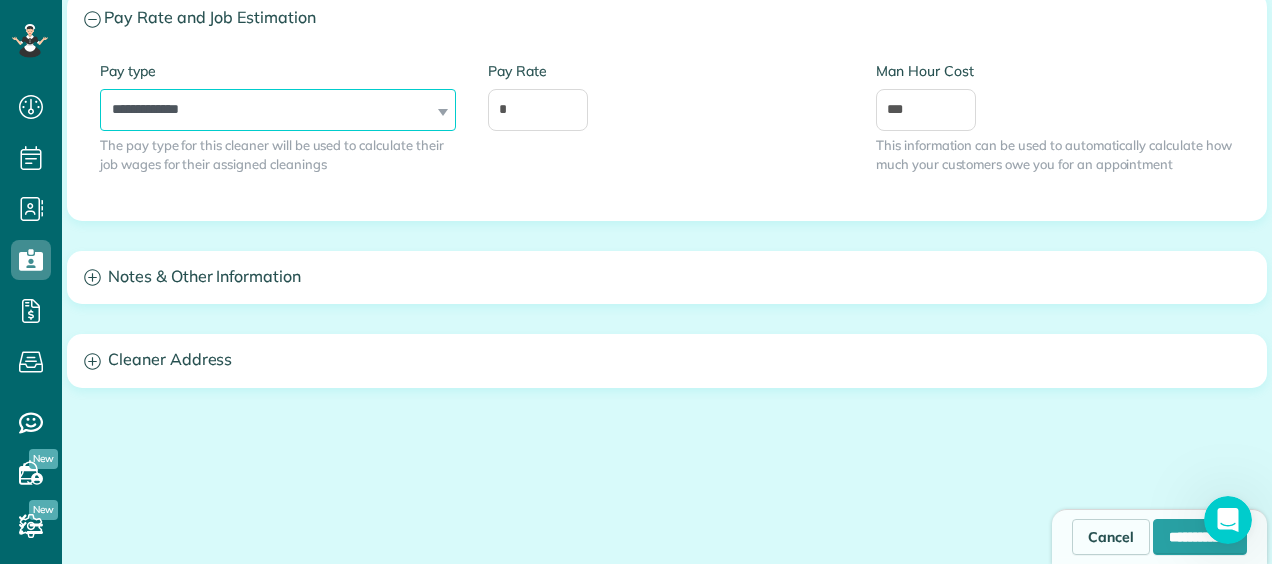 scroll, scrollTop: 944, scrollLeft: 0, axis: vertical 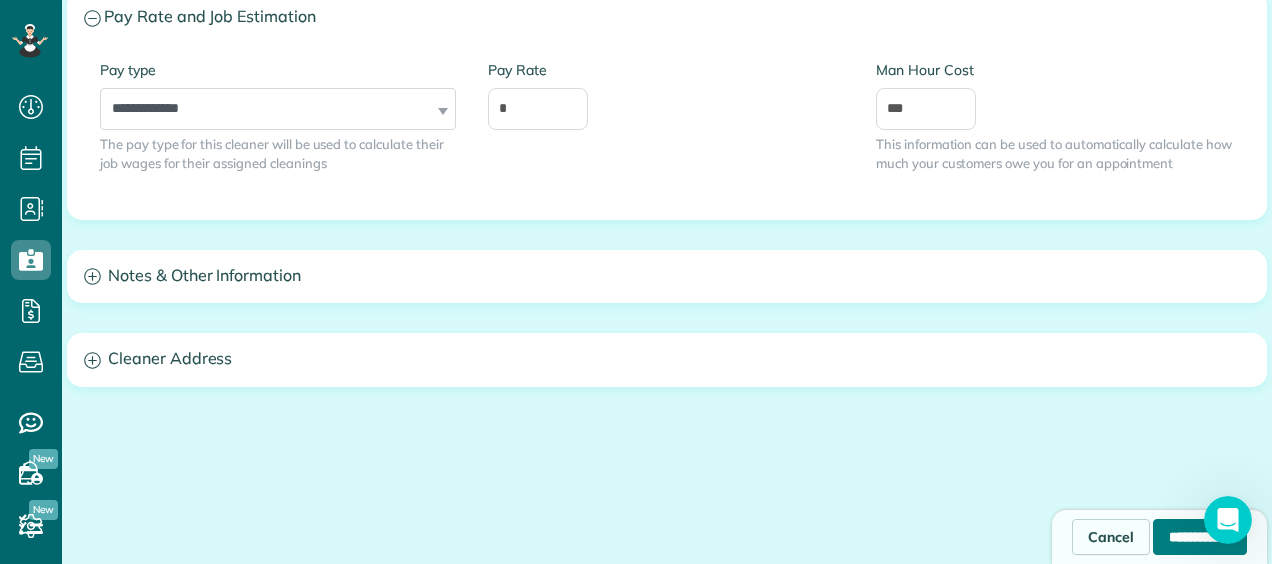 click on "**********" at bounding box center [1200, 537] 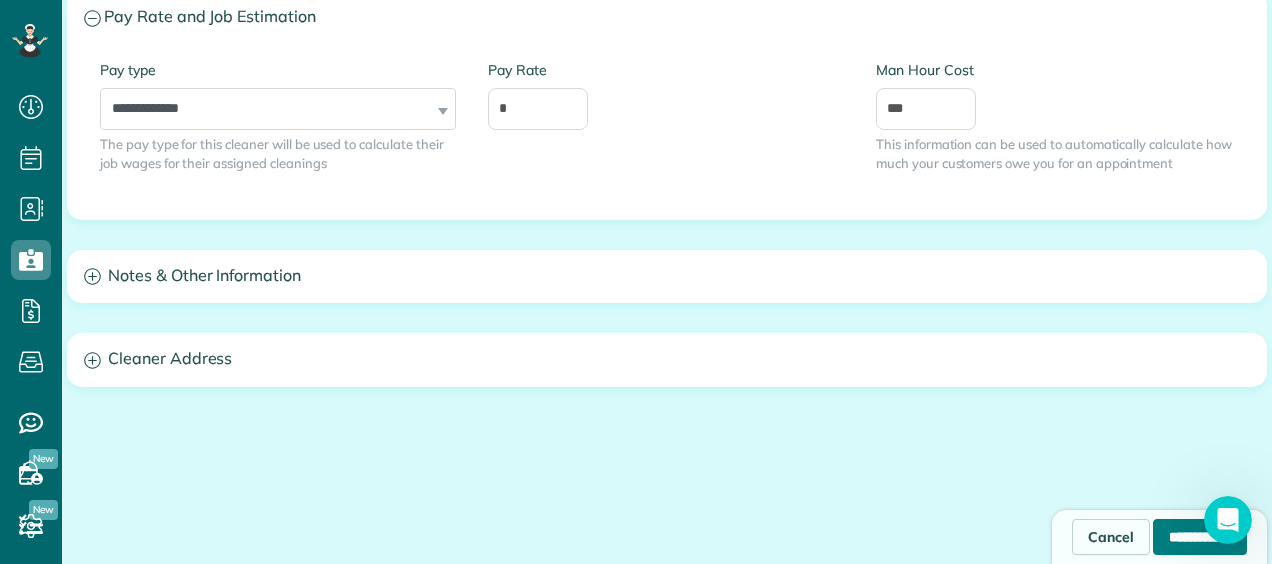 type on "**********" 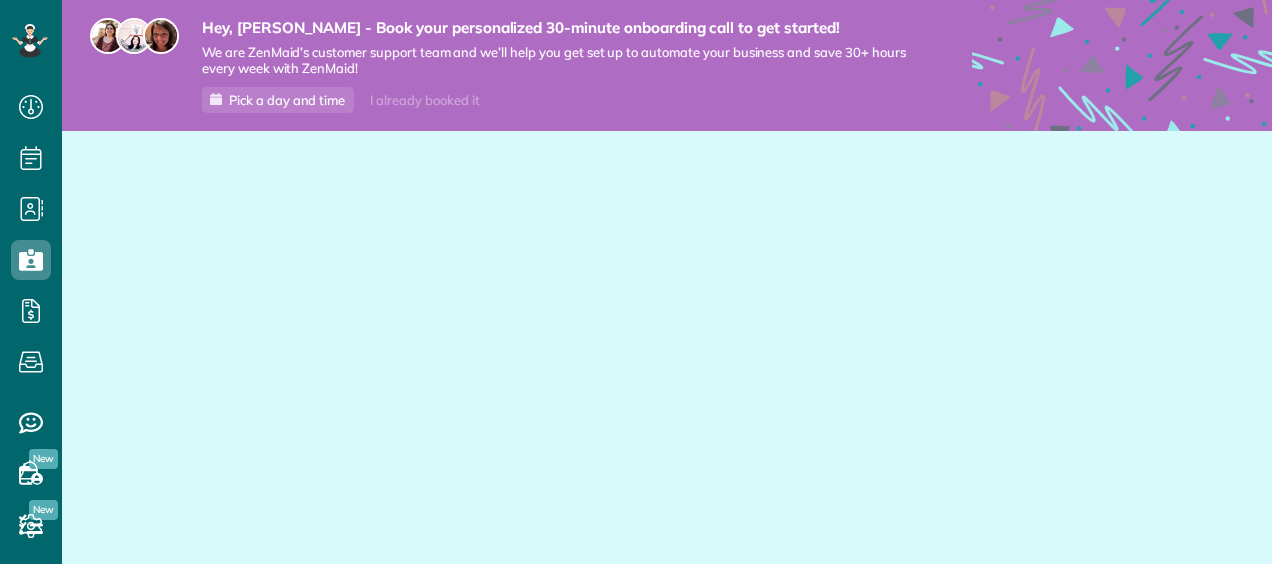 scroll, scrollTop: 0, scrollLeft: 0, axis: both 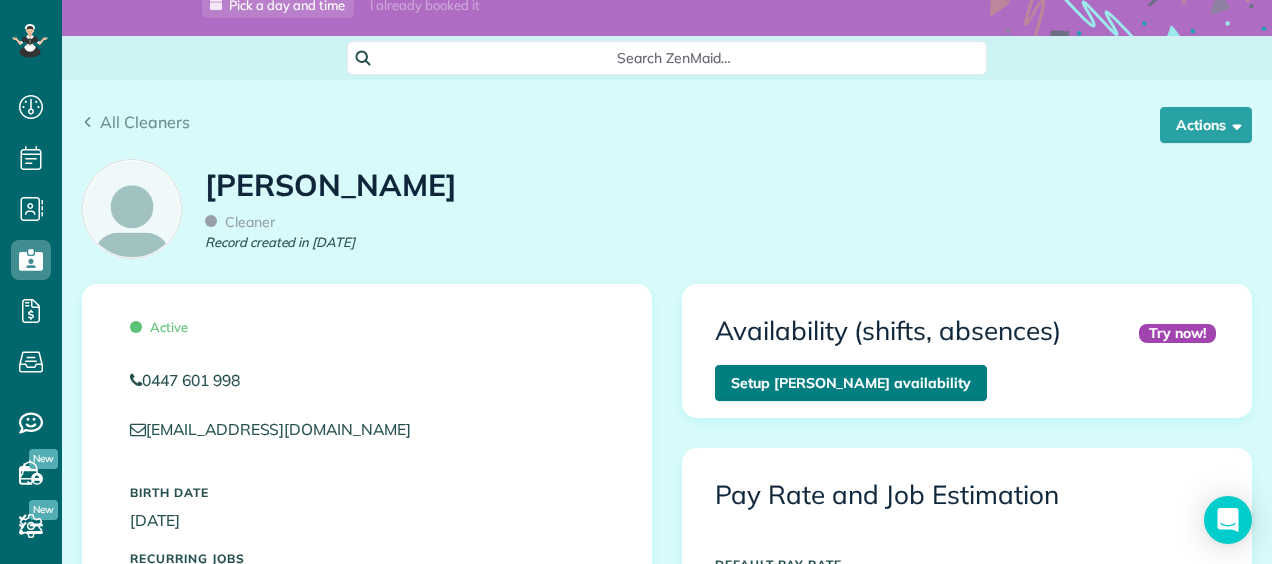 click on "Setup Jenna Montgomery’s availability" at bounding box center [851, 383] 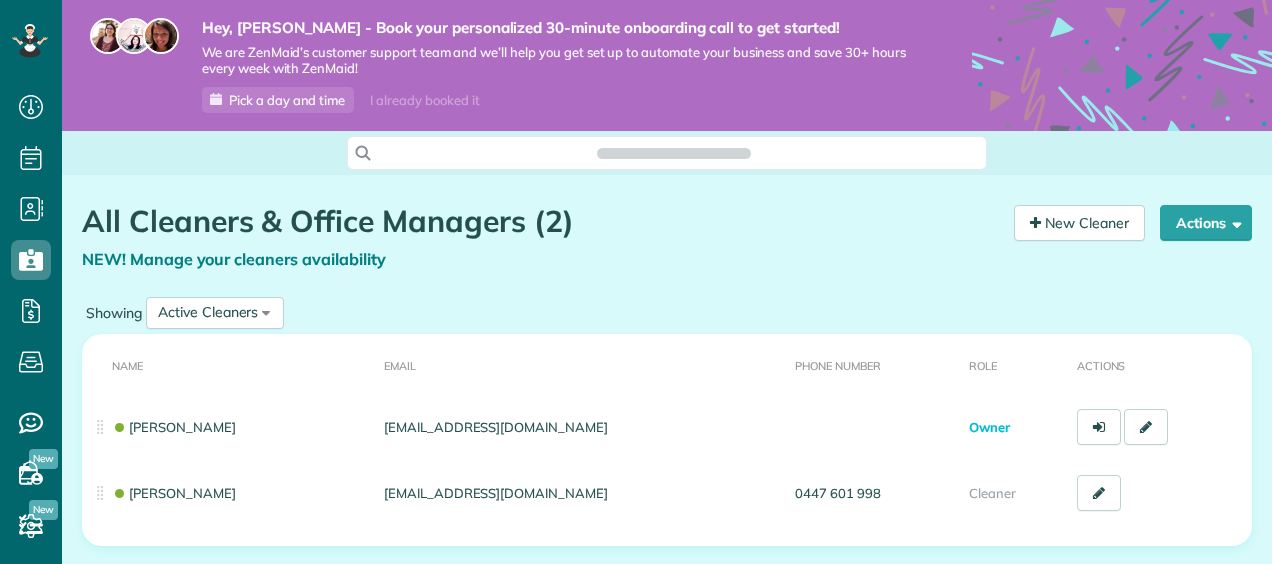 scroll, scrollTop: 0, scrollLeft: 0, axis: both 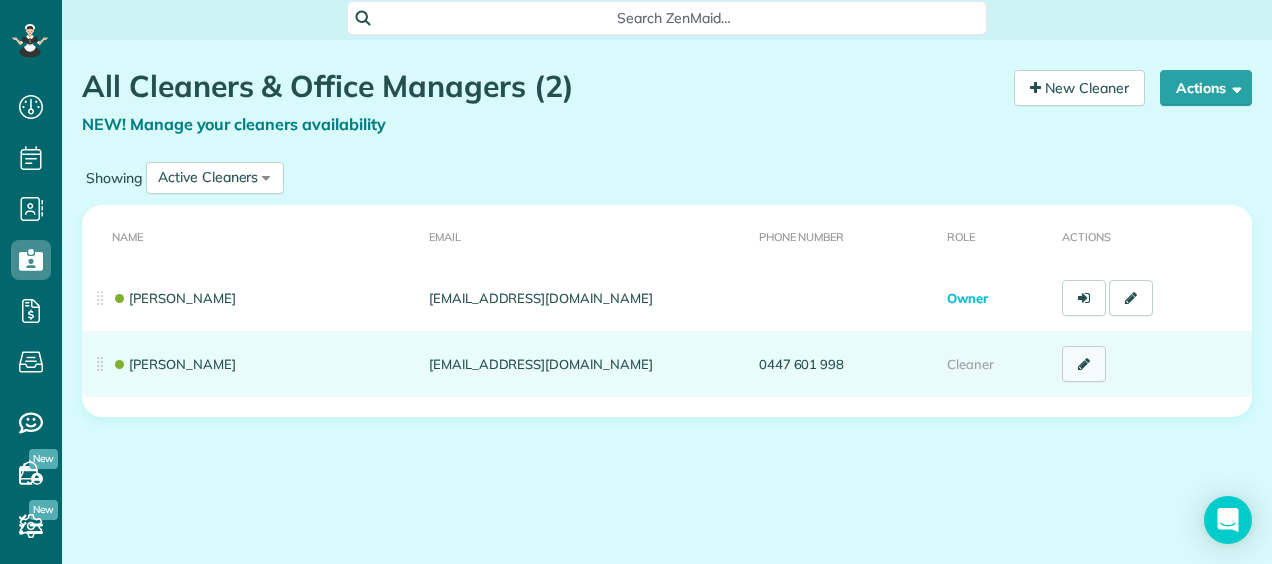 click at bounding box center [1084, 364] 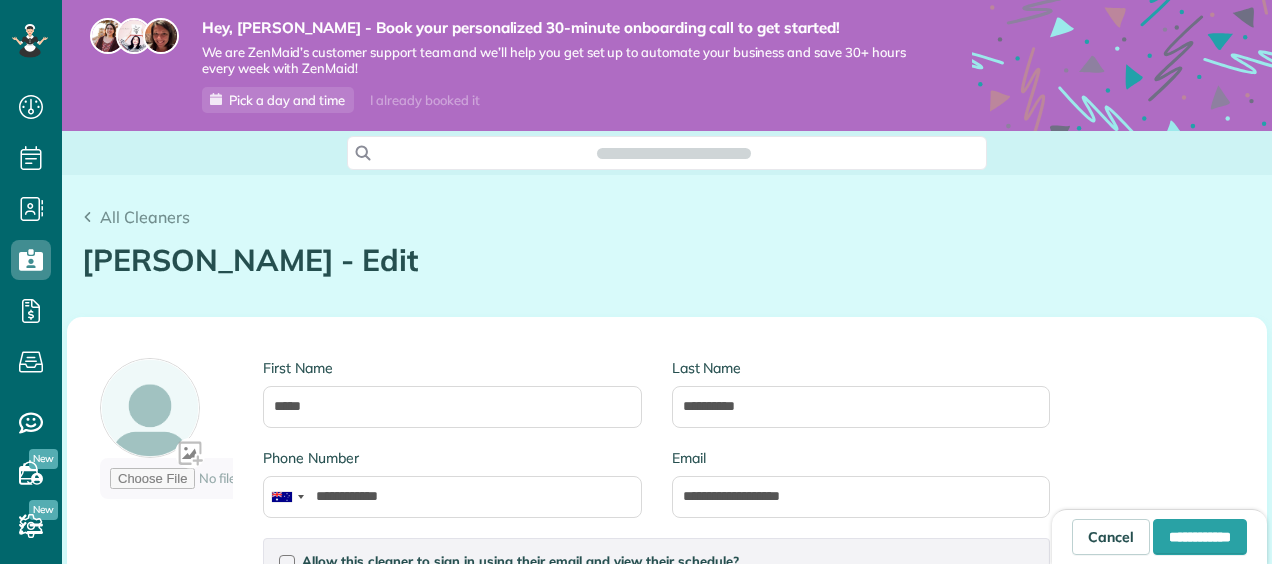 scroll, scrollTop: 0, scrollLeft: 0, axis: both 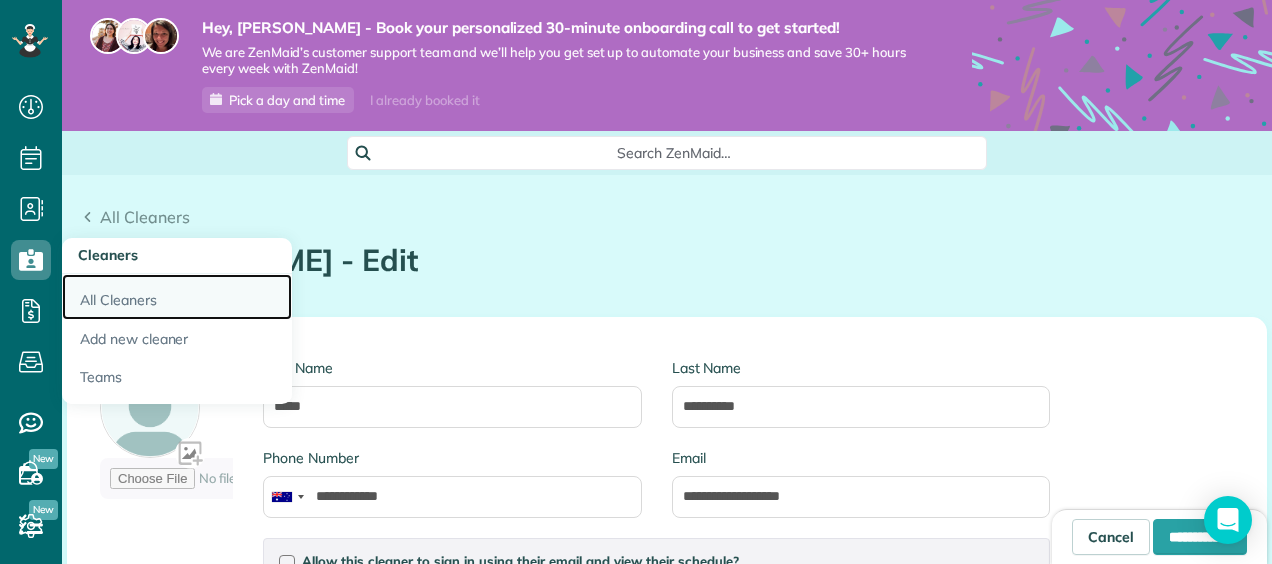 click on "All Cleaners" at bounding box center [177, 297] 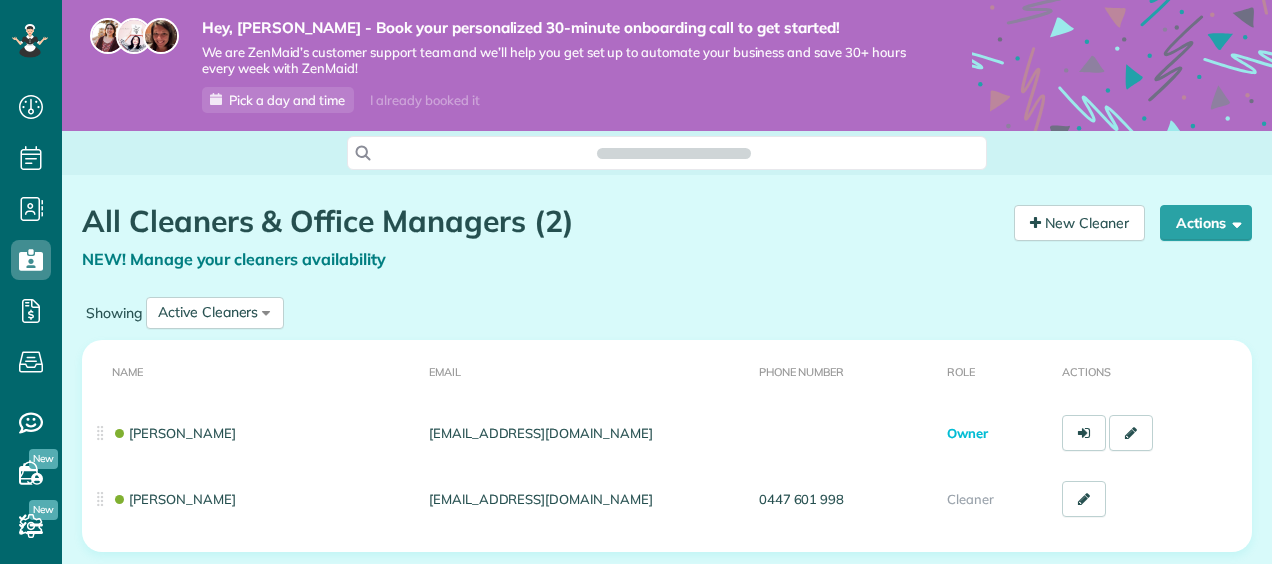 scroll, scrollTop: 0, scrollLeft: 0, axis: both 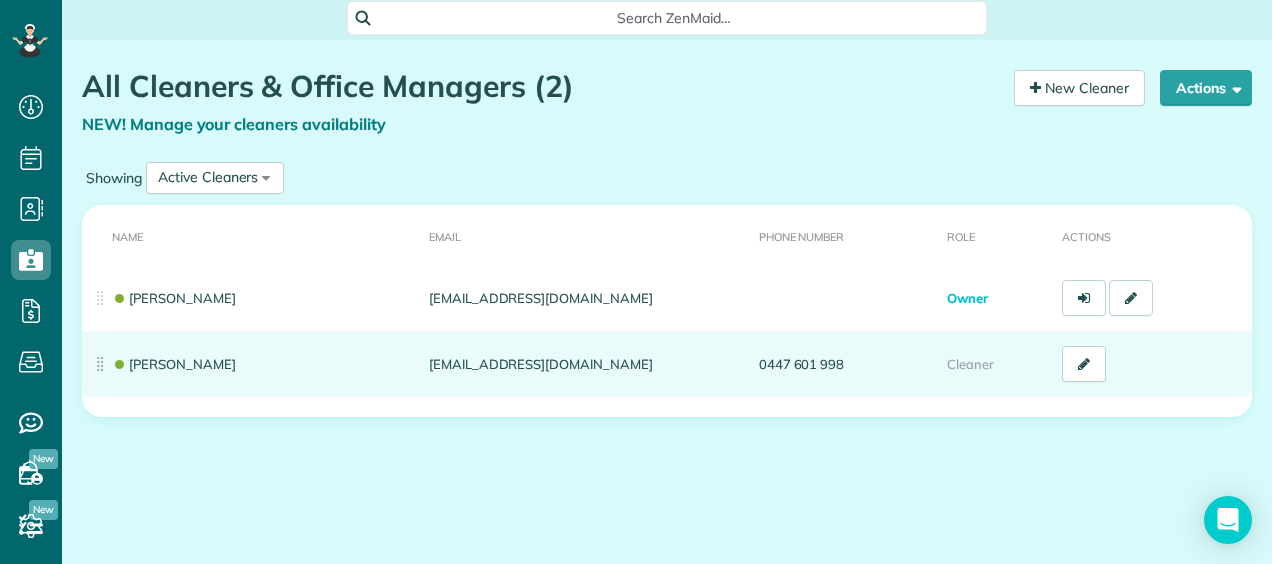 click on "[PERSON_NAME]" at bounding box center (251, 364) 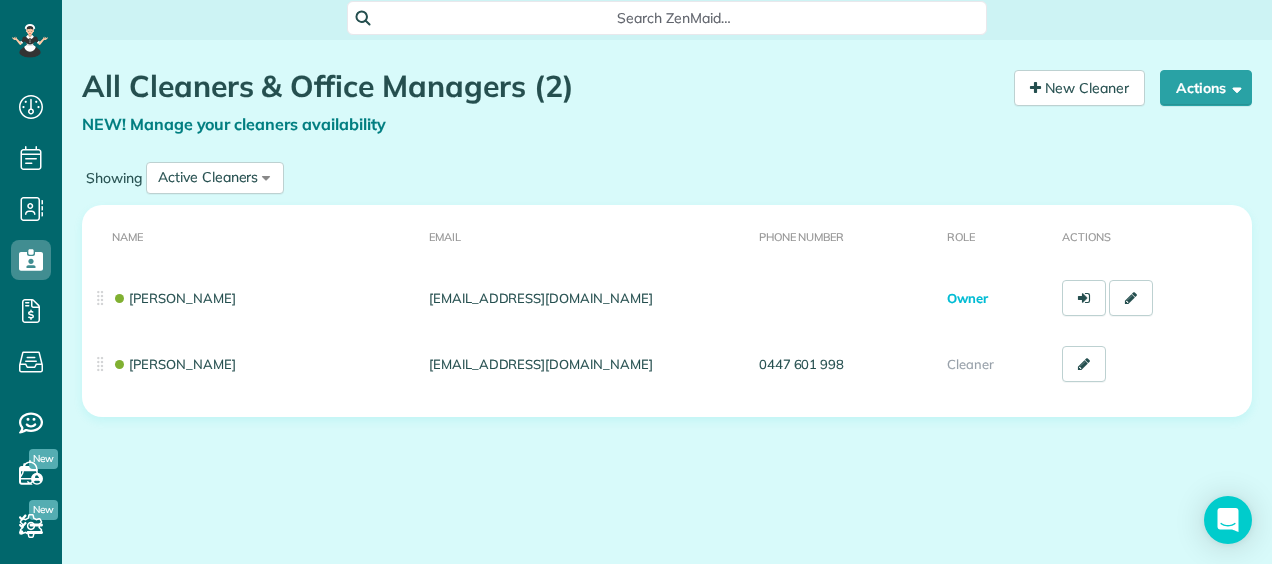 drag, startPoint x: 1079, startPoint y: 368, endPoint x: 946, endPoint y: 444, distance: 153.18289 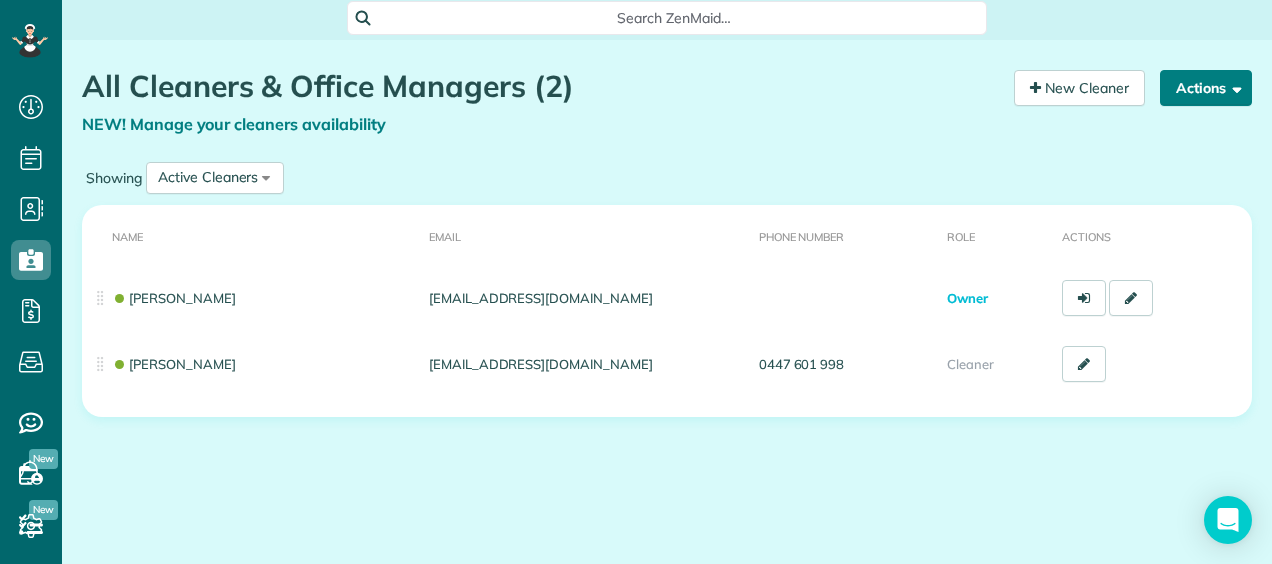click on "Actions" at bounding box center (1206, 88) 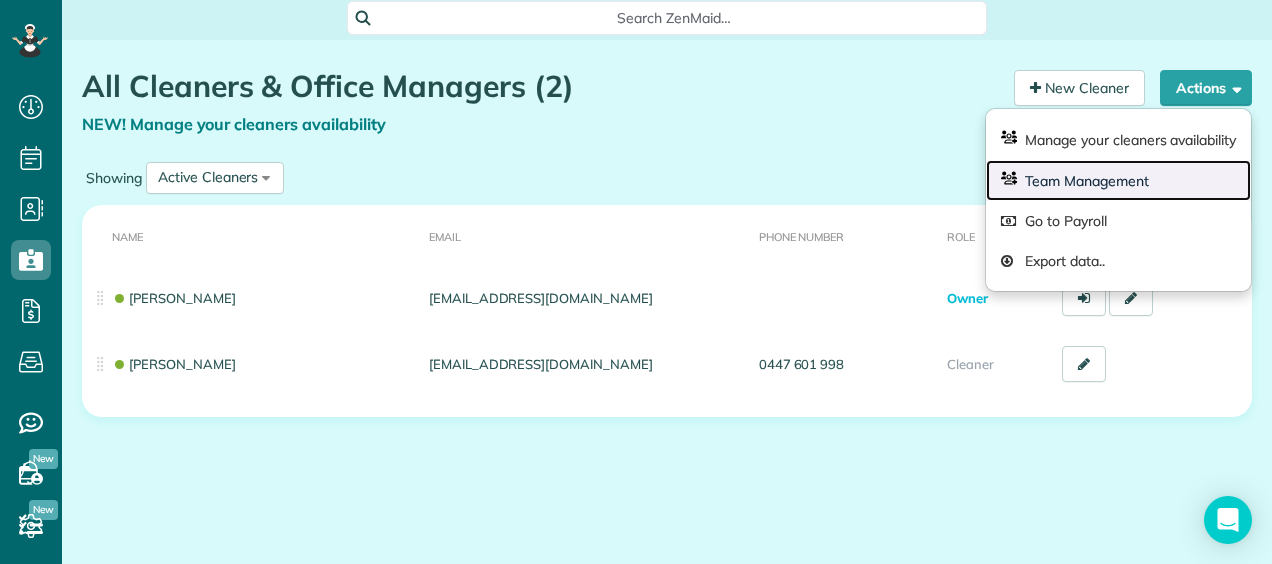 click on "Team Management" at bounding box center (1118, 180) 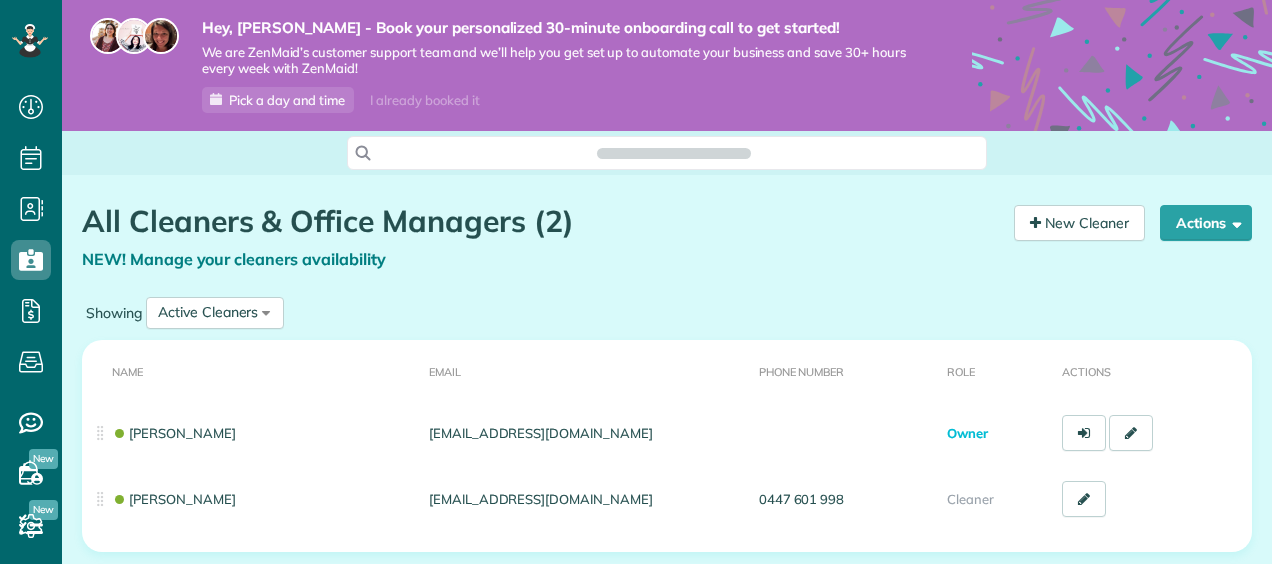 scroll, scrollTop: 0, scrollLeft: 0, axis: both 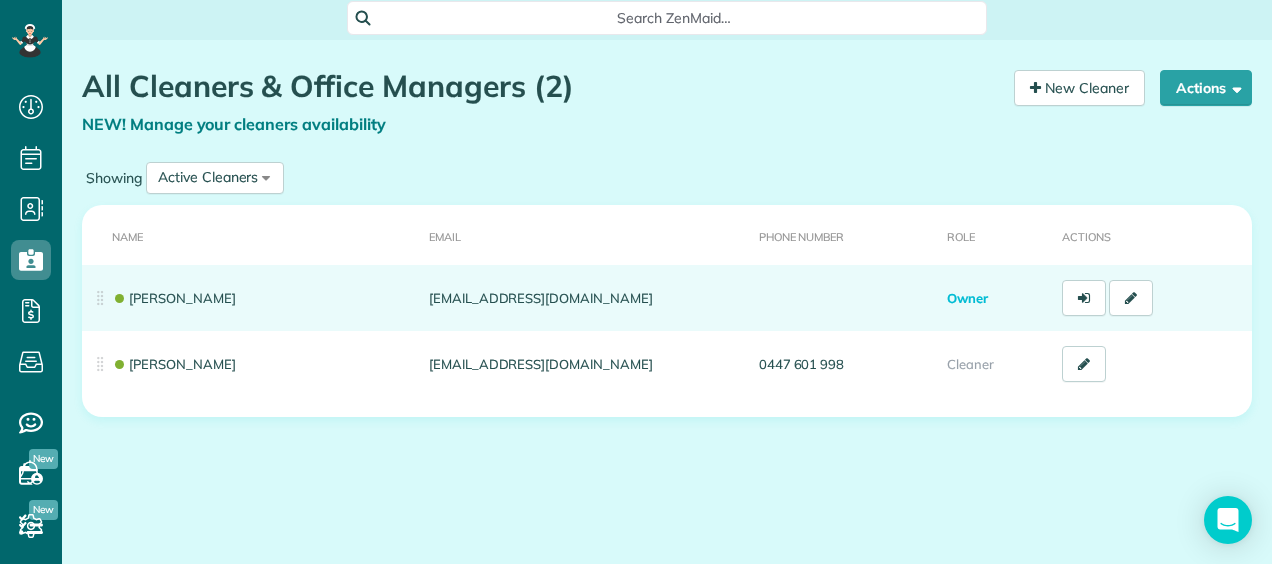 click on "admin@mayfairtax.com.au" at bounding box center [586, 298] 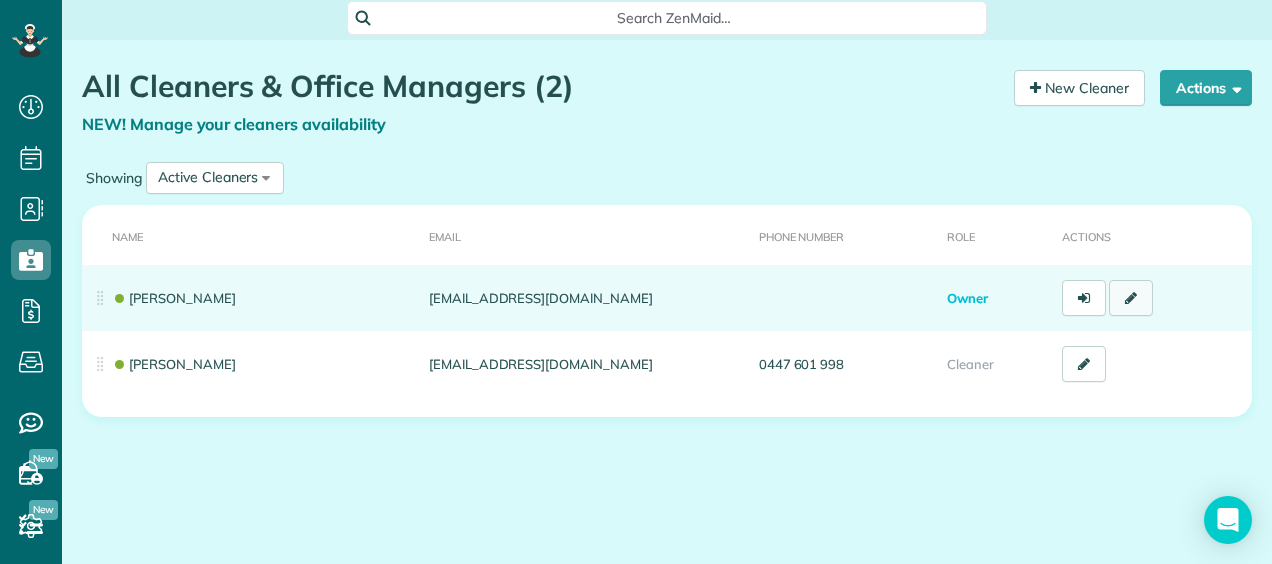 click at bounding box center (1131, 298) 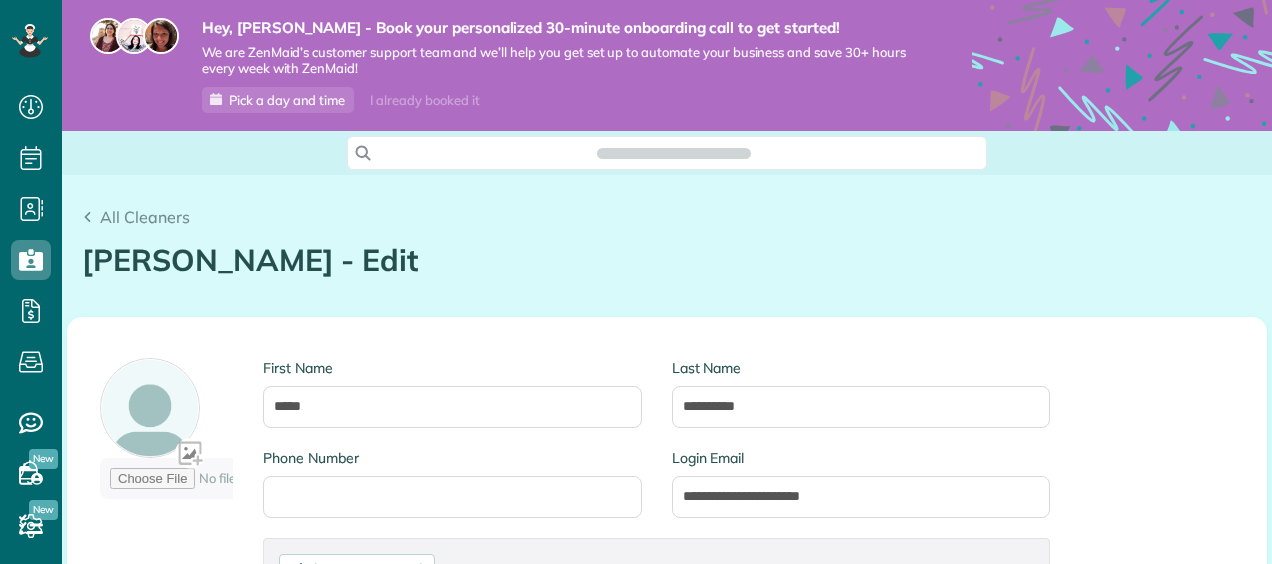 scroll, scrollTop: 0, scrollLeft: 0, axis: both 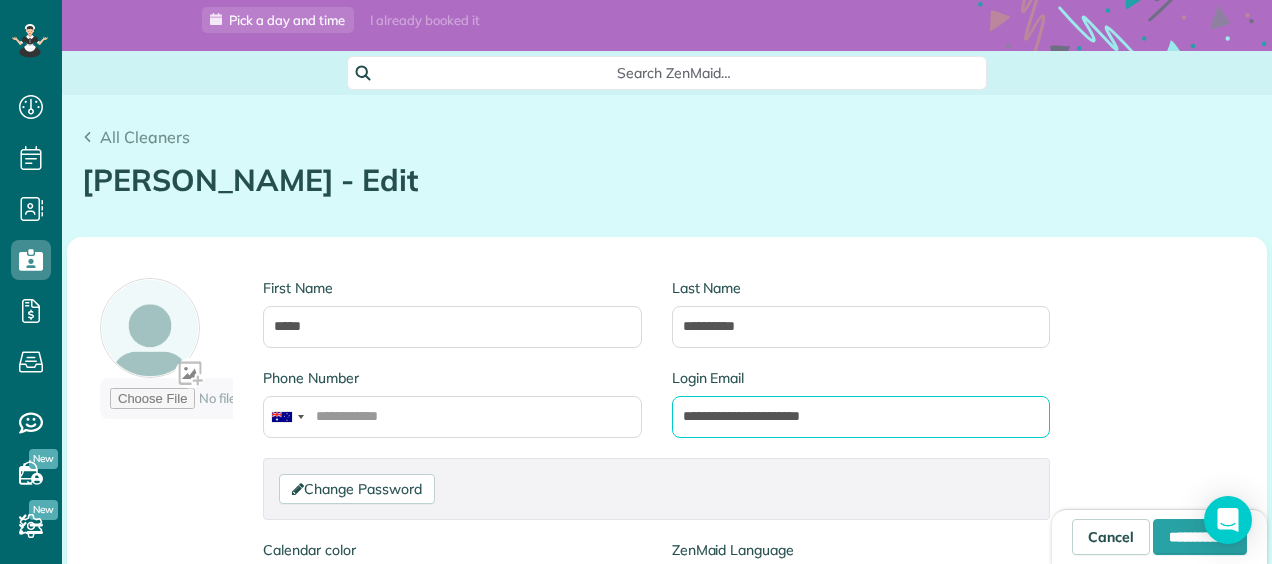 click on "**********" at bounding box center (861, 417) 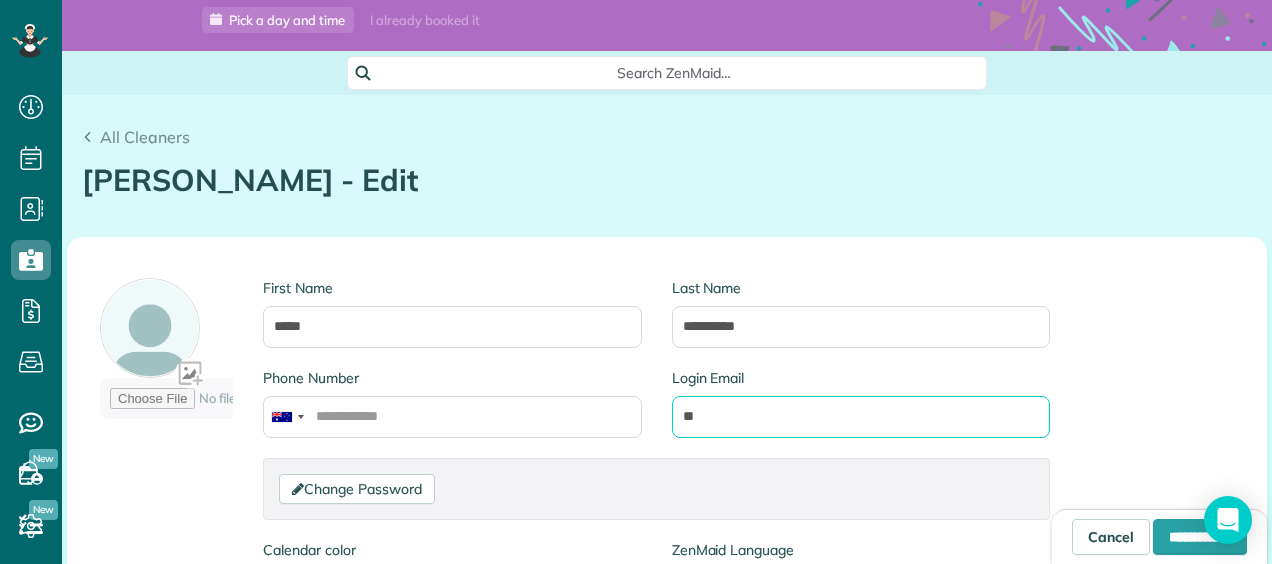 type on "*" 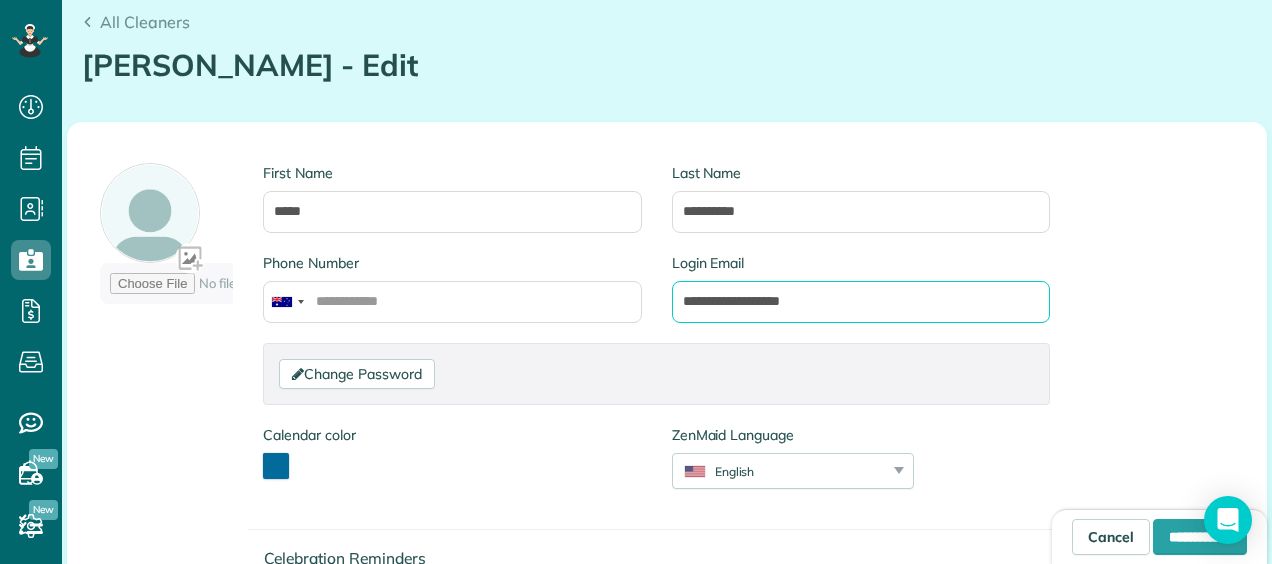 scroll, scrollTop: 0, scrollLeft: 0, axis: both 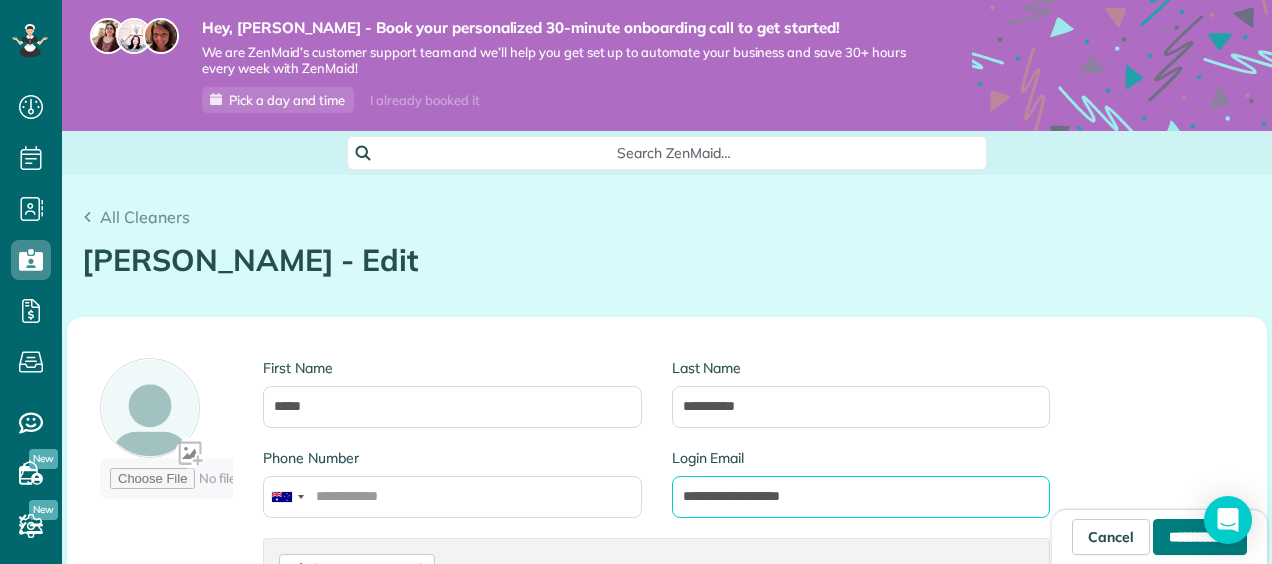 type on "**********" 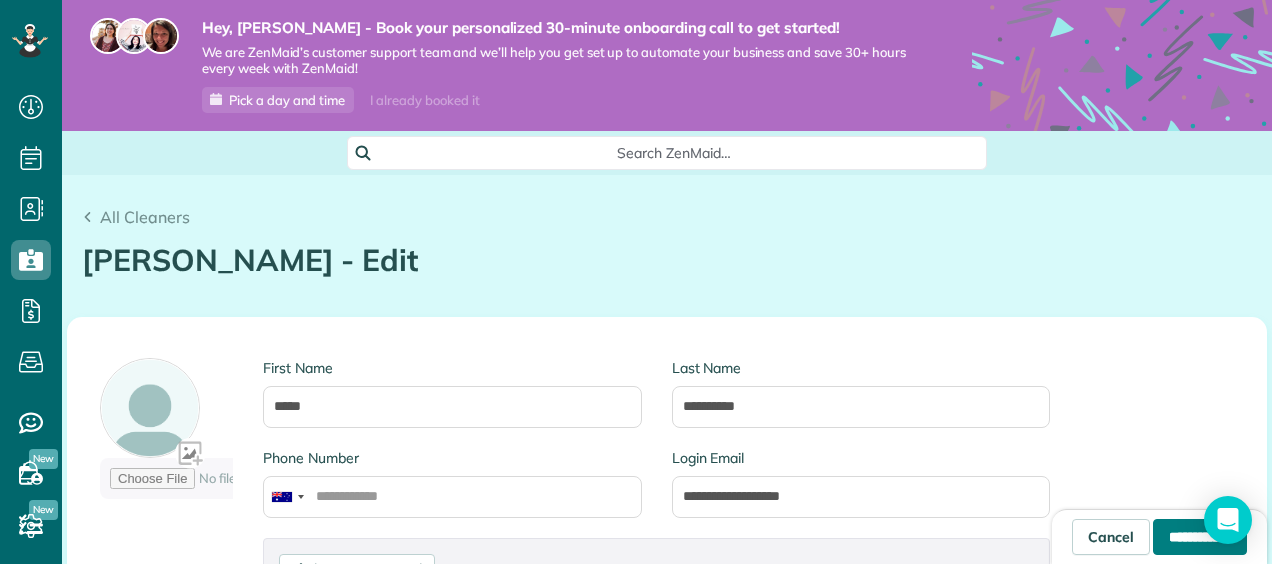click on "**********" at bounding box center (1200, 537) 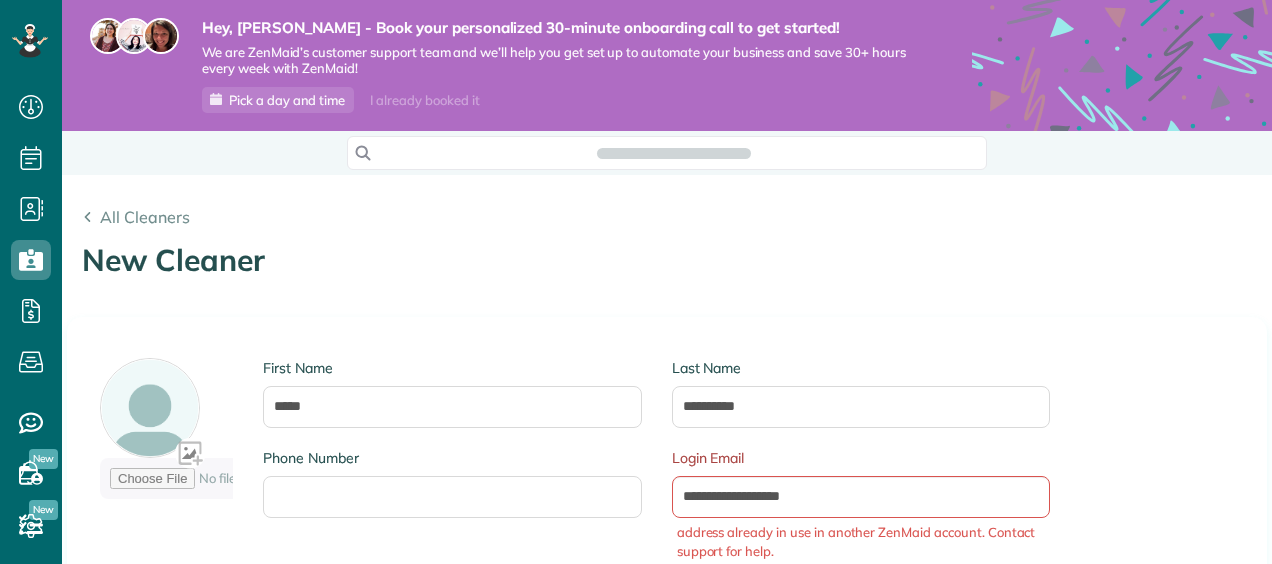 scroll, scrollTop: 0, scrollLeft: 0, axis: both 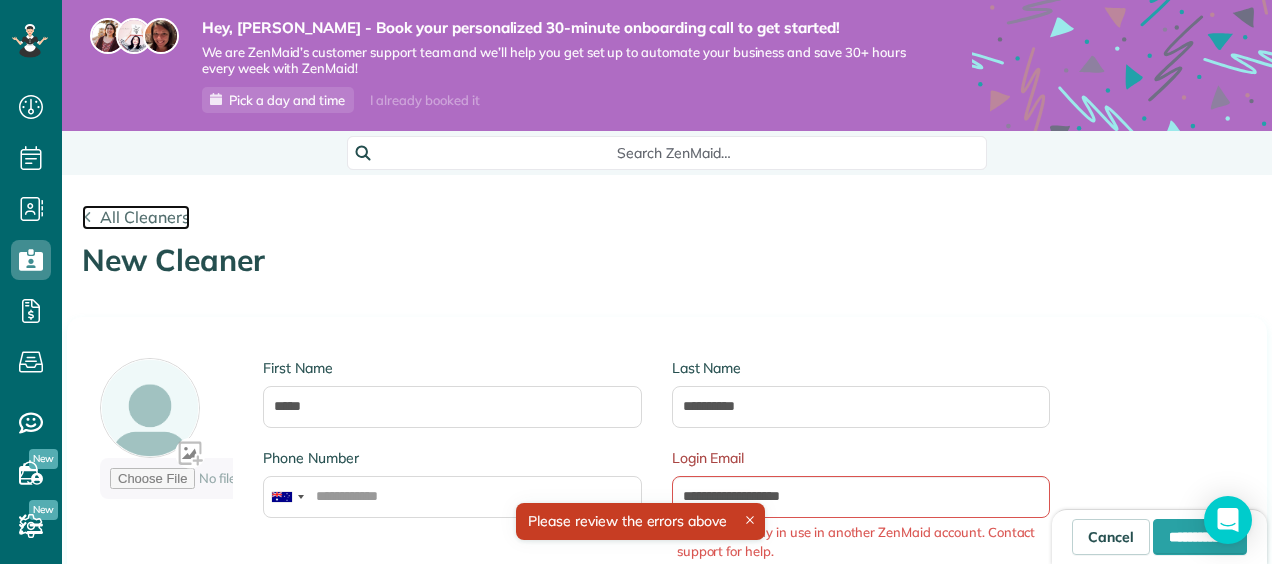 click on "All Cleaners" at bounding box center [145, 217] 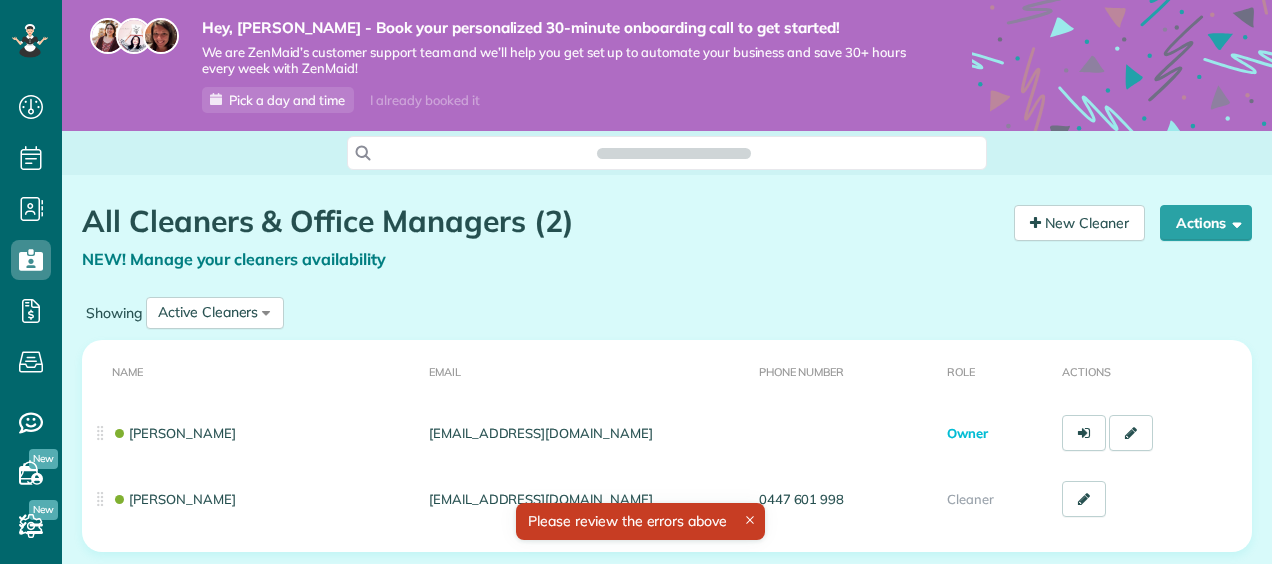 scroll, scrollTop: 0, scrollLeft: 0, axis: both 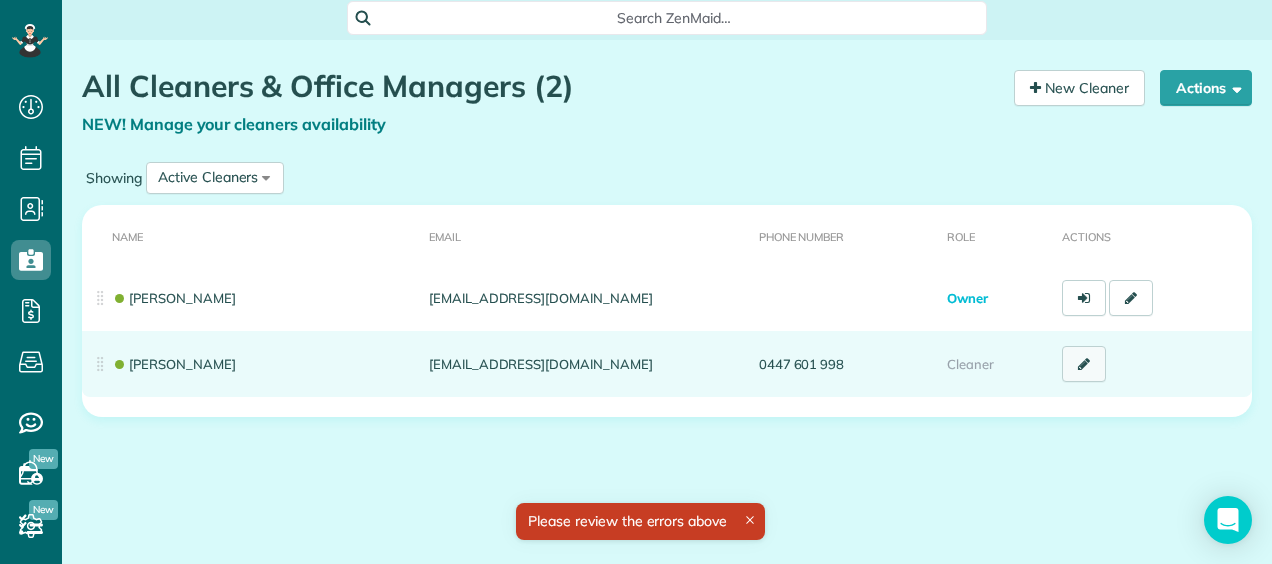 click at bounding box center (1084, 364) 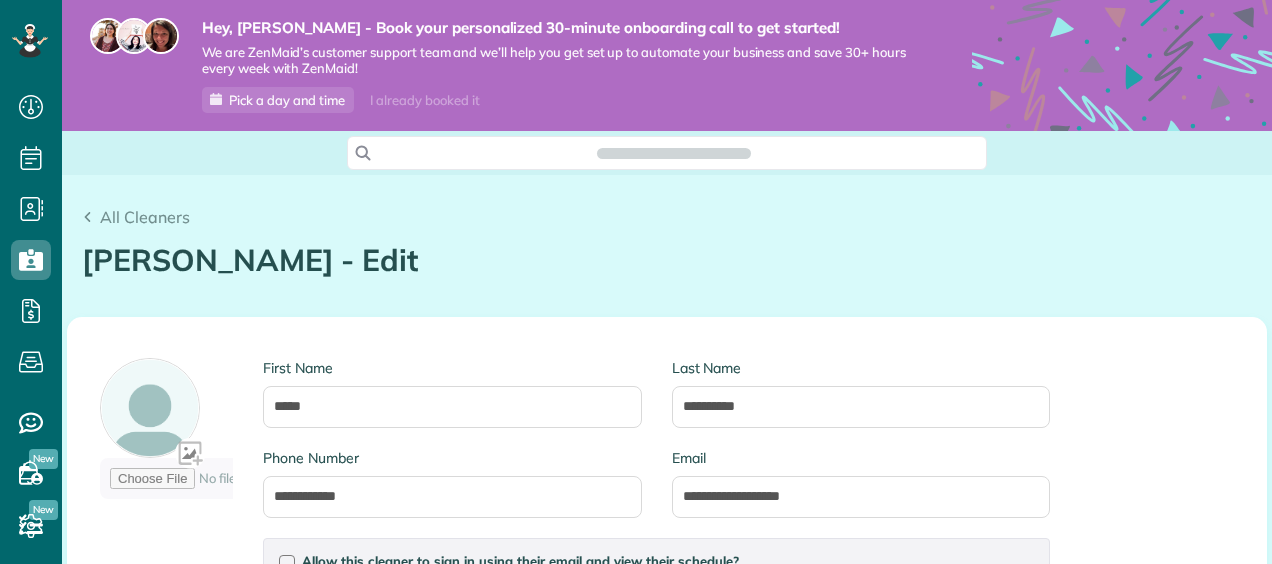 scroll, scrollTop: 0, scrollLeft: 0, axis: both 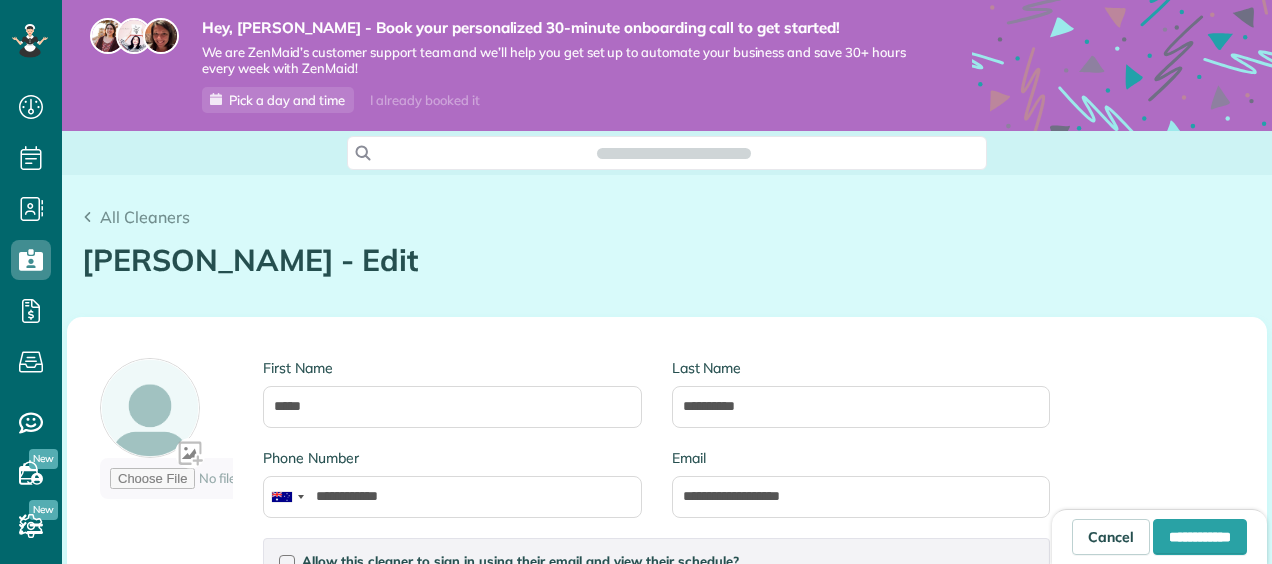type on "**********" 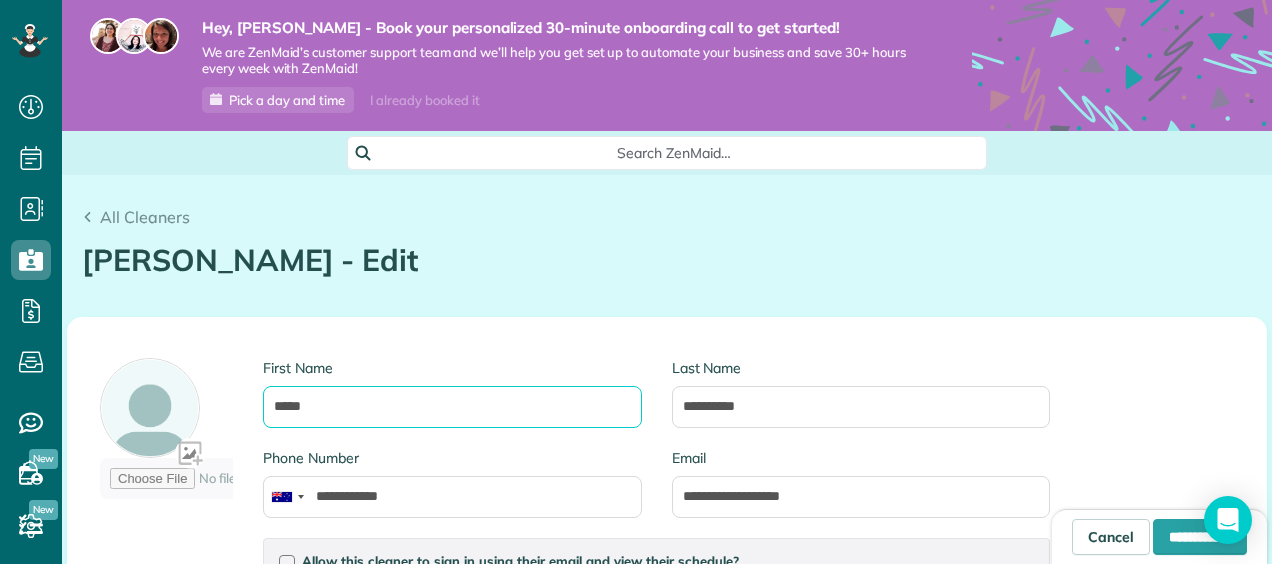 click on "*****" at bounding box center [452, 407] 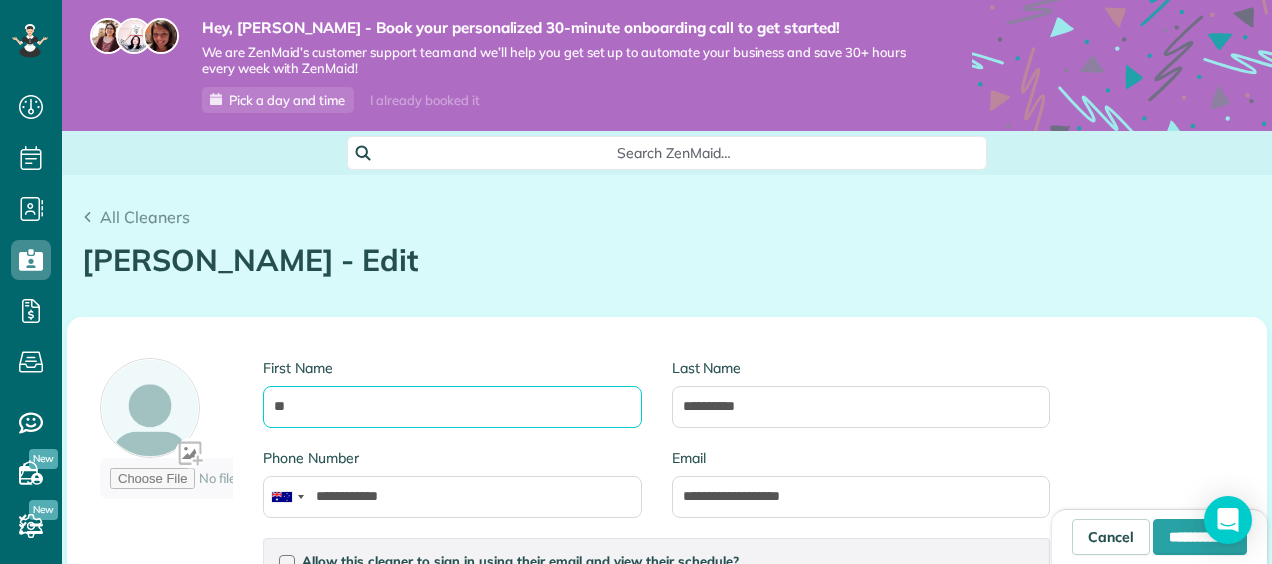 type on "*" 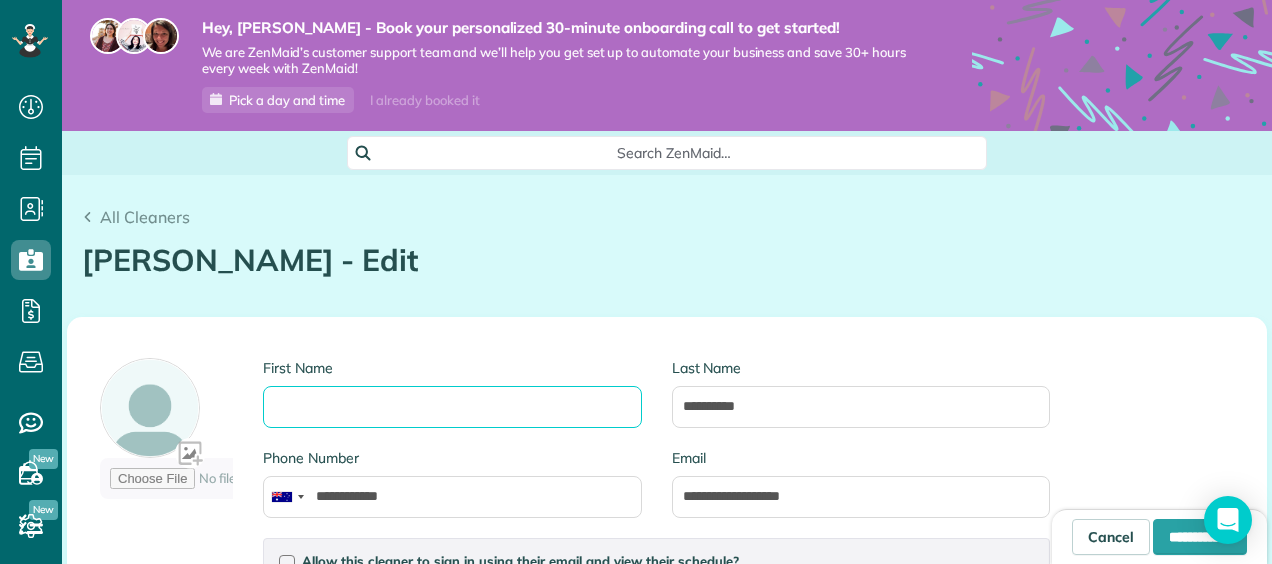 type 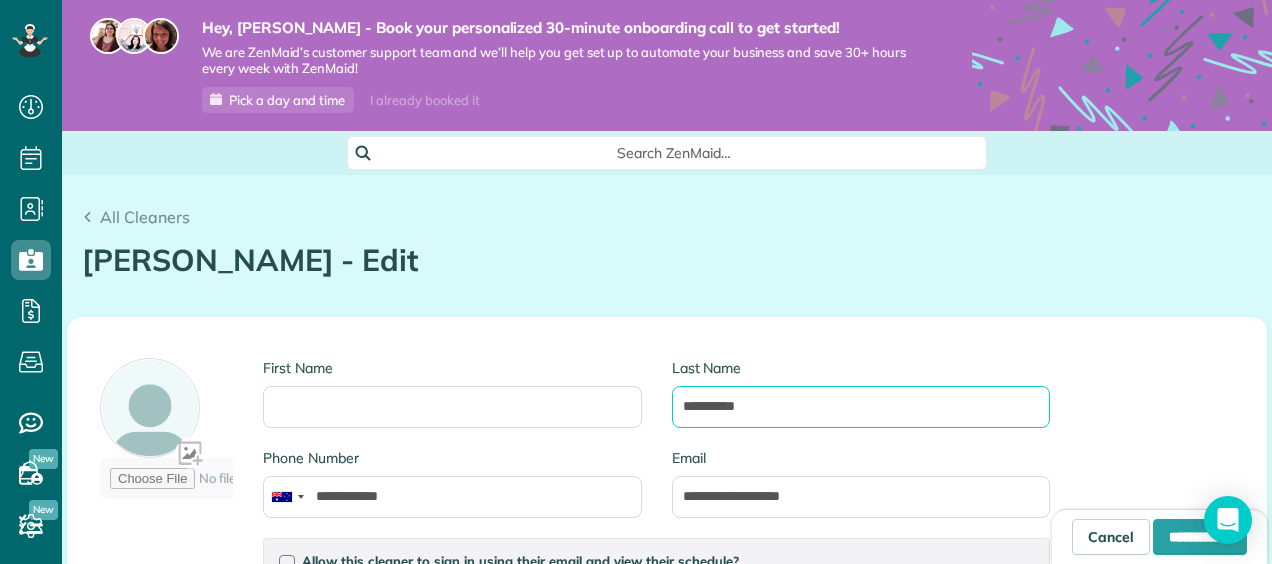 click on "**********" at bounding box center (861, 407) 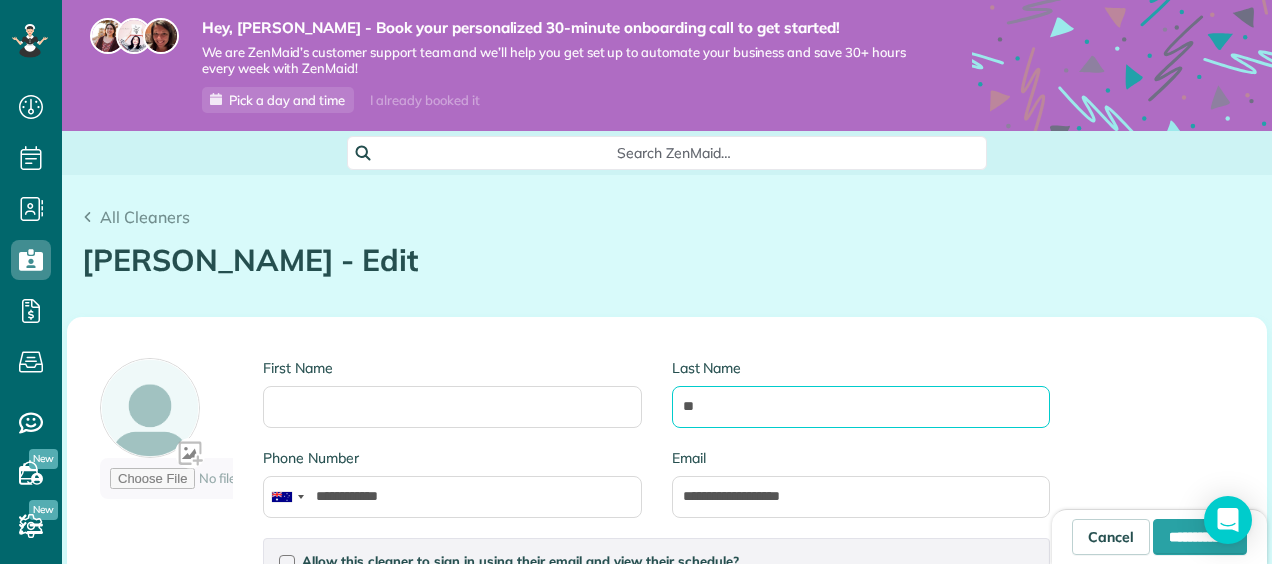 type on "*" 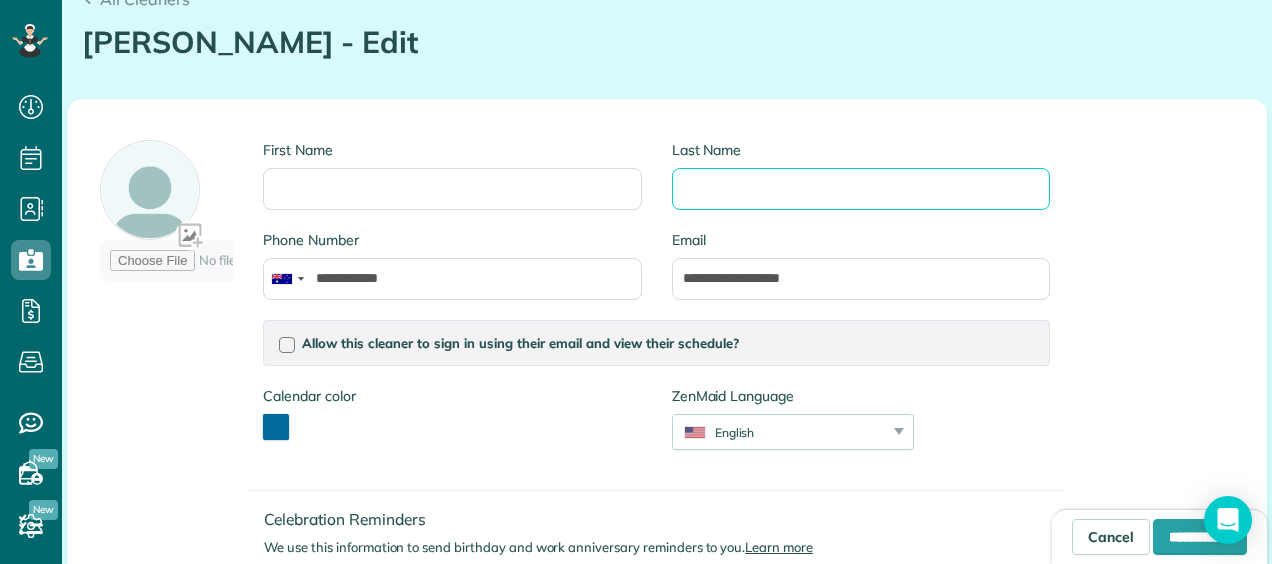 scroll, scrollTop: 219, scrollLeft: 0, axis: vertical 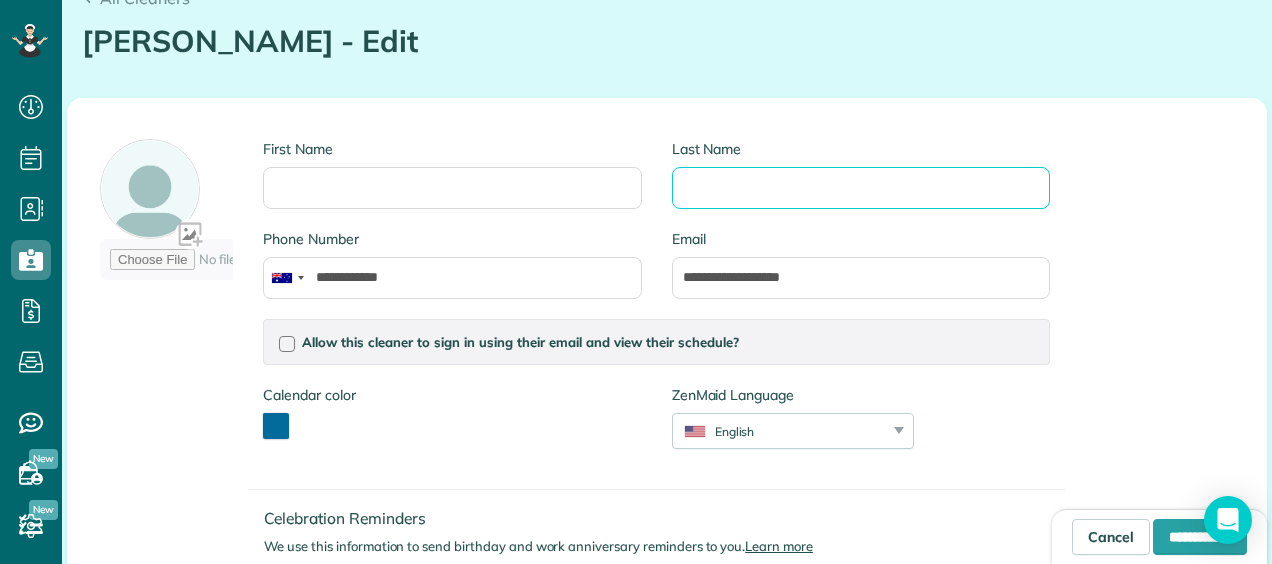 type 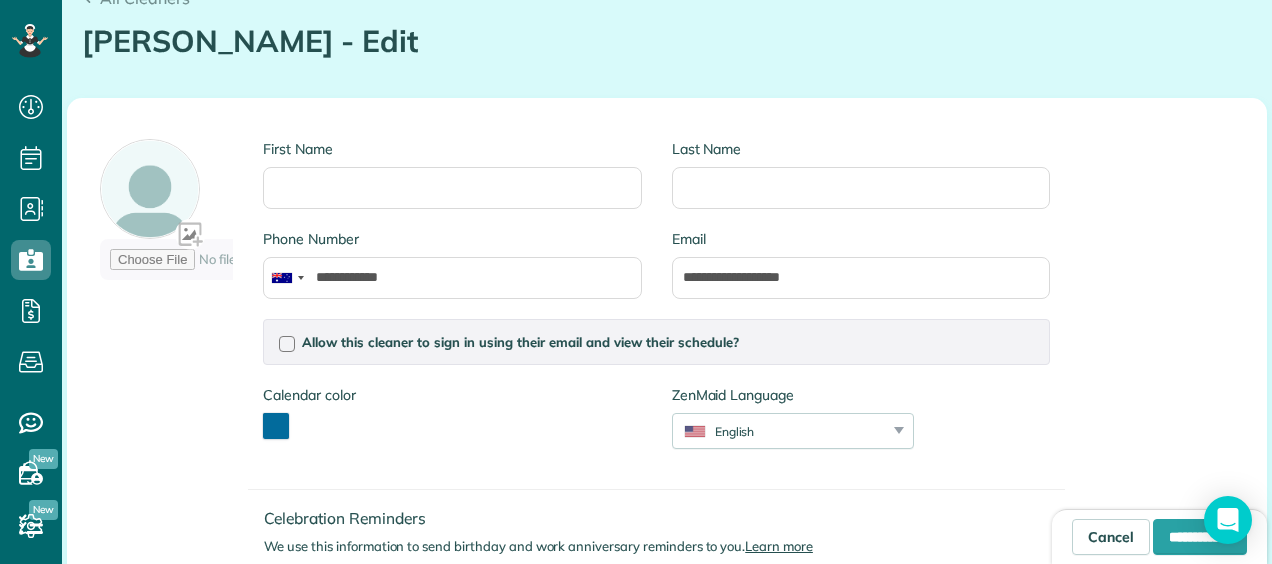 click on "**********" at bounding box center (452, 274) 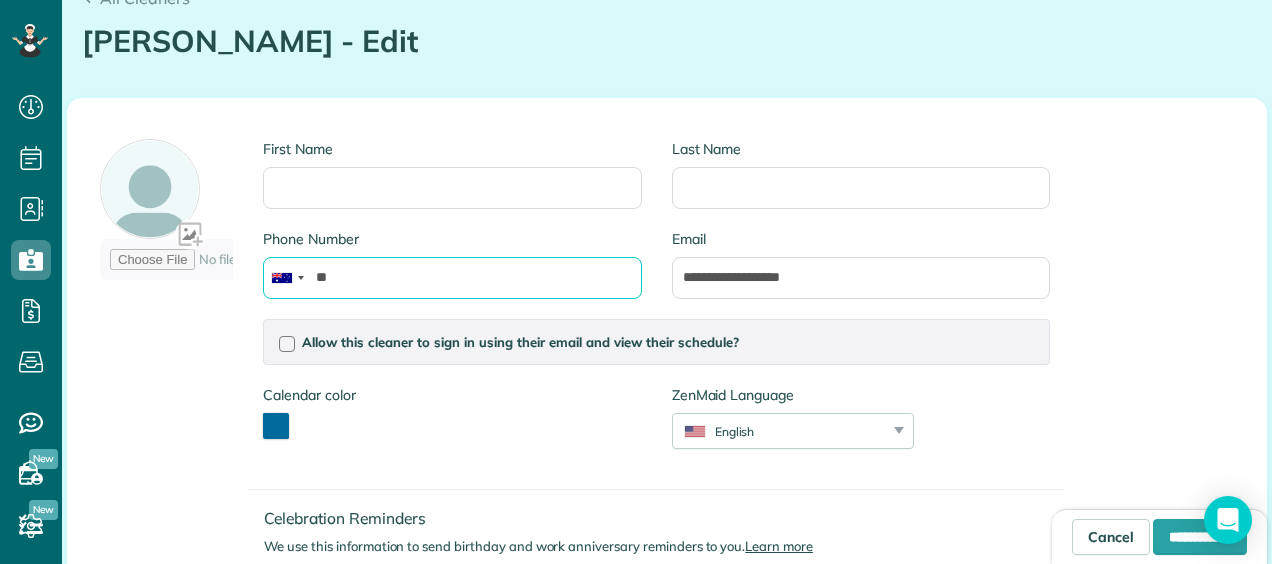 type on "*" 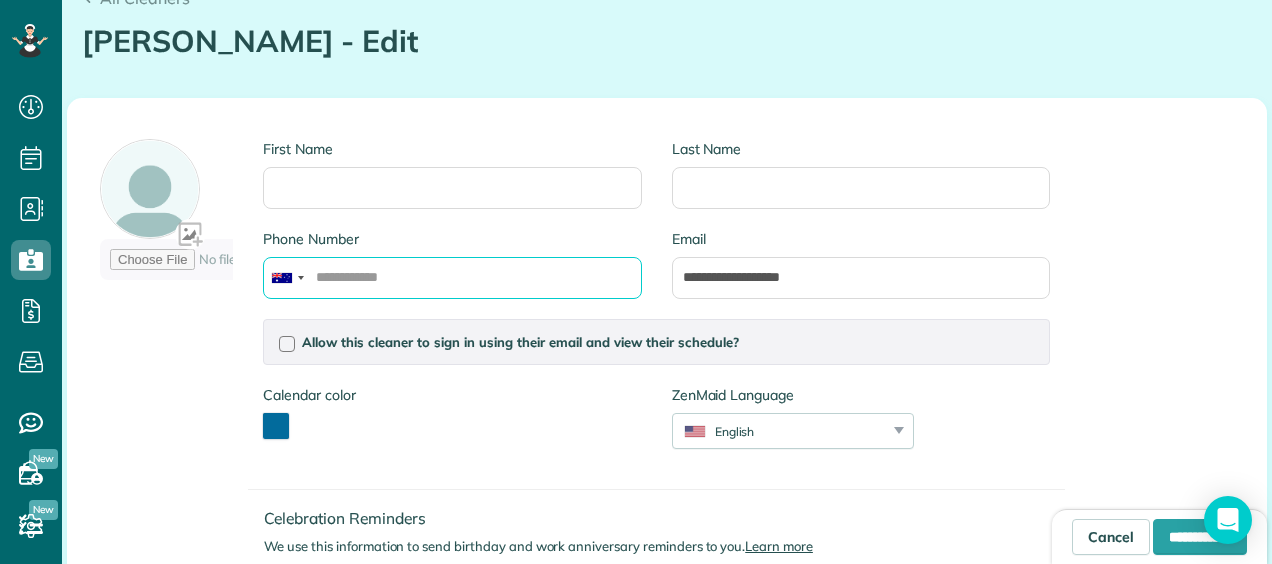 type 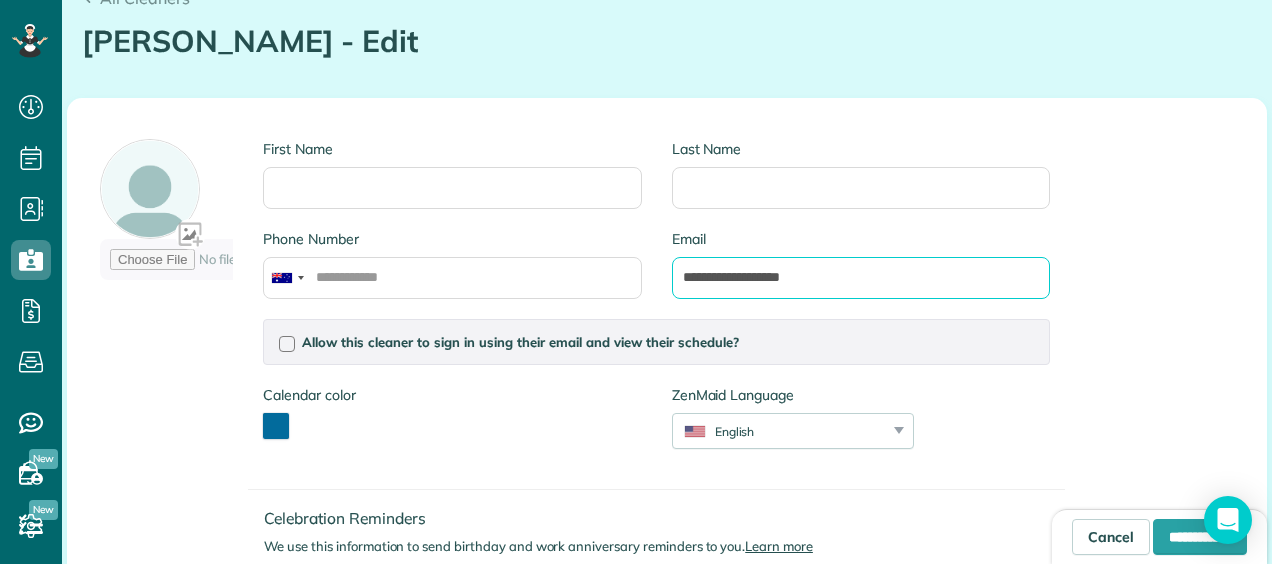 click on "**********" at bounding box center [861, 278] 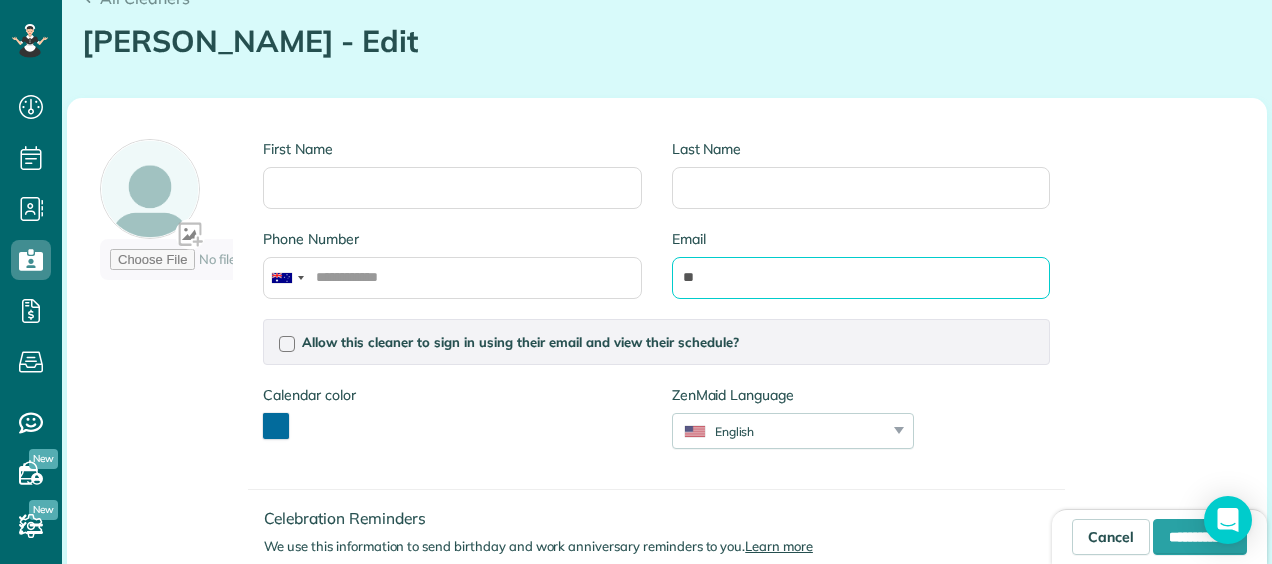 type on "*" 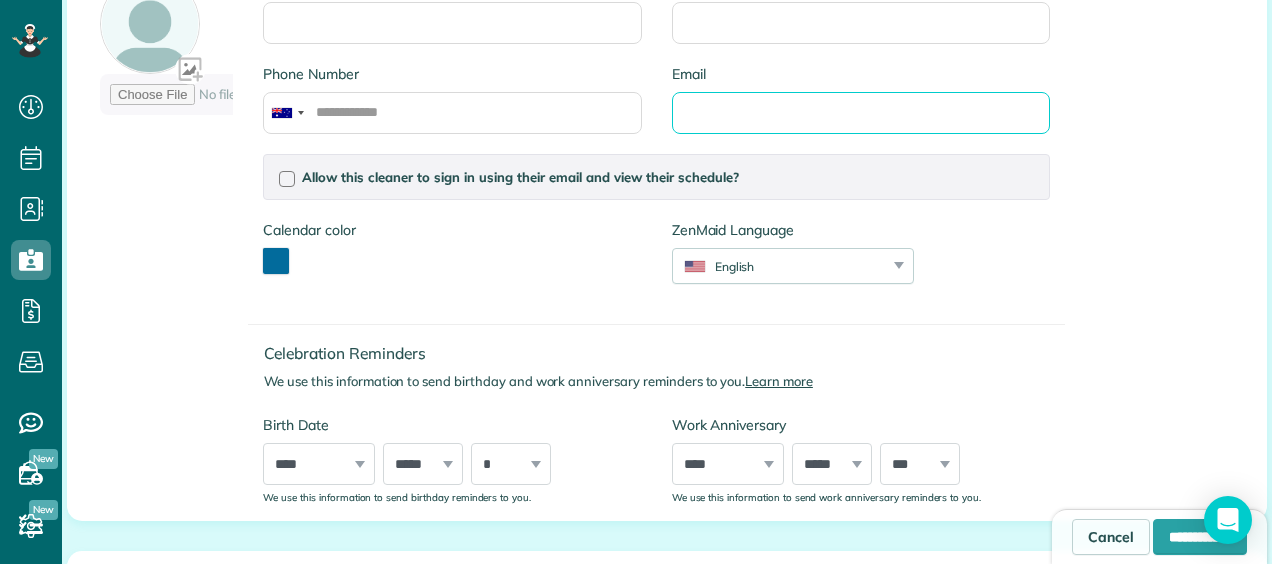 scroll, scrollTop: 383, scrollLeft: 0, axis: vertical 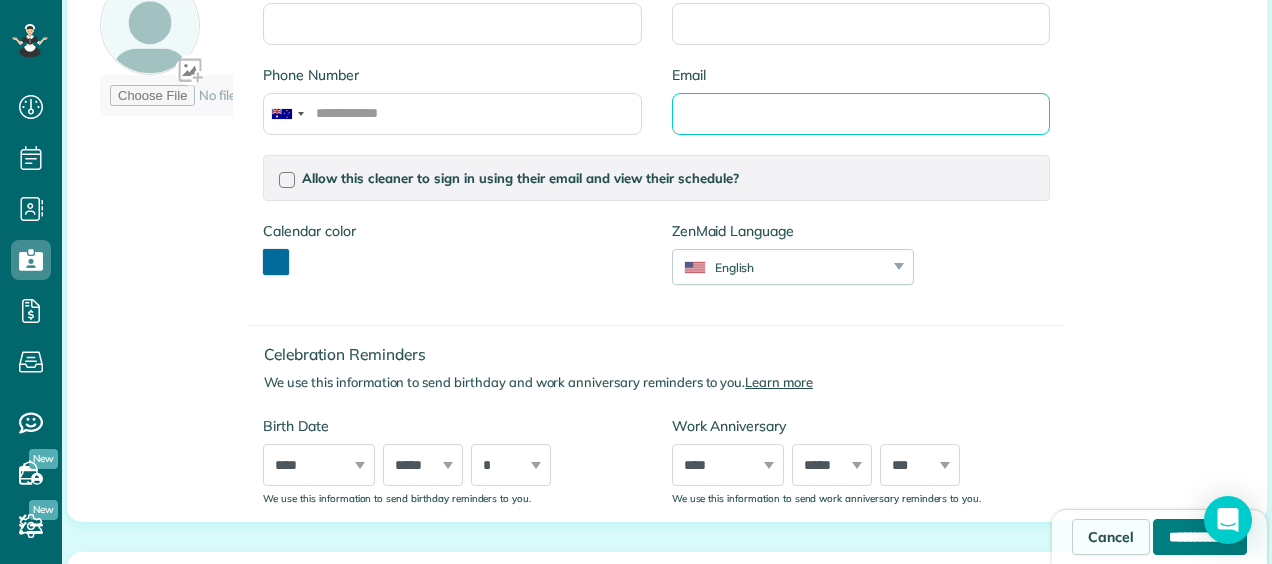 type 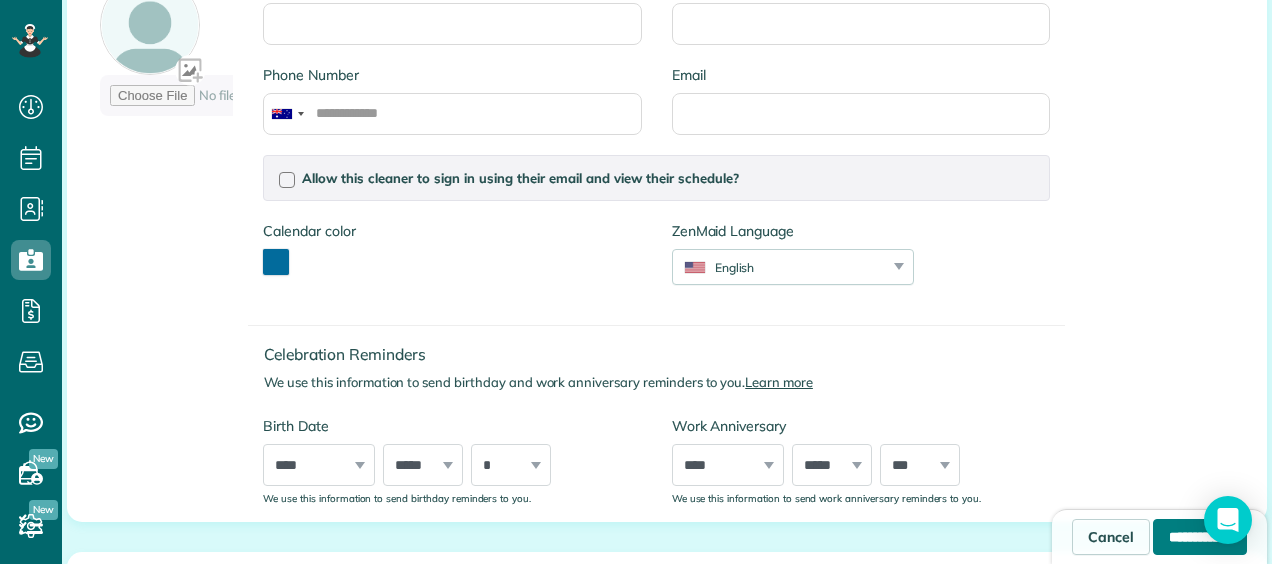 click on "**********" at bounding box center (1200, 537) 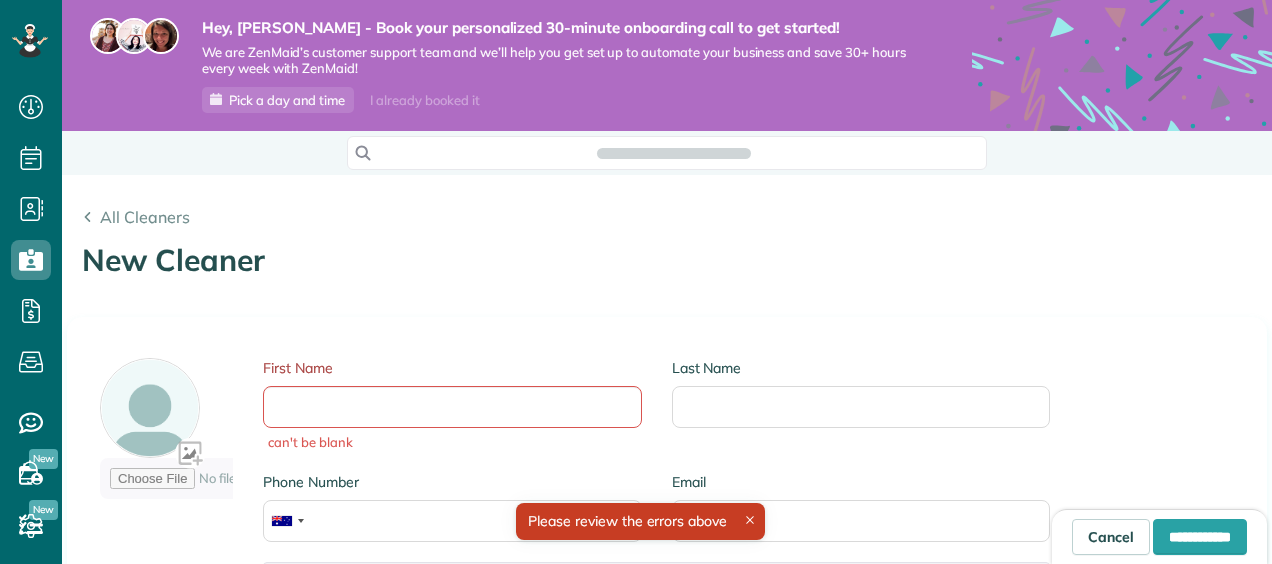 scroll, scrollTop: 0, scrollLeft: 0, axis: both 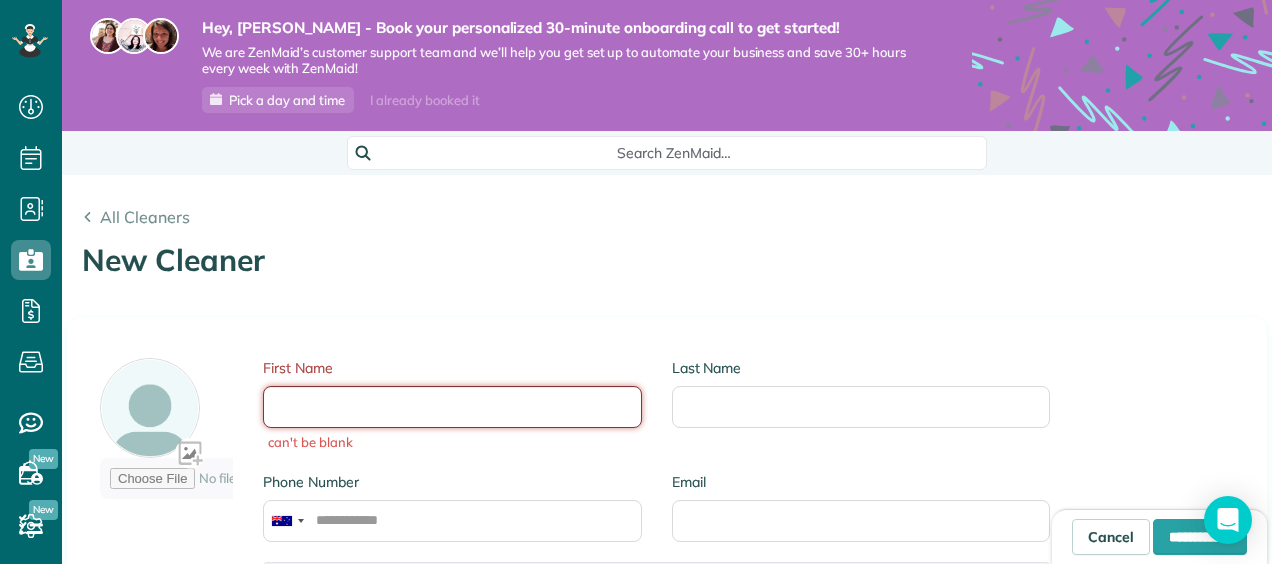click on "First Name" at bounding box center (452, 407) 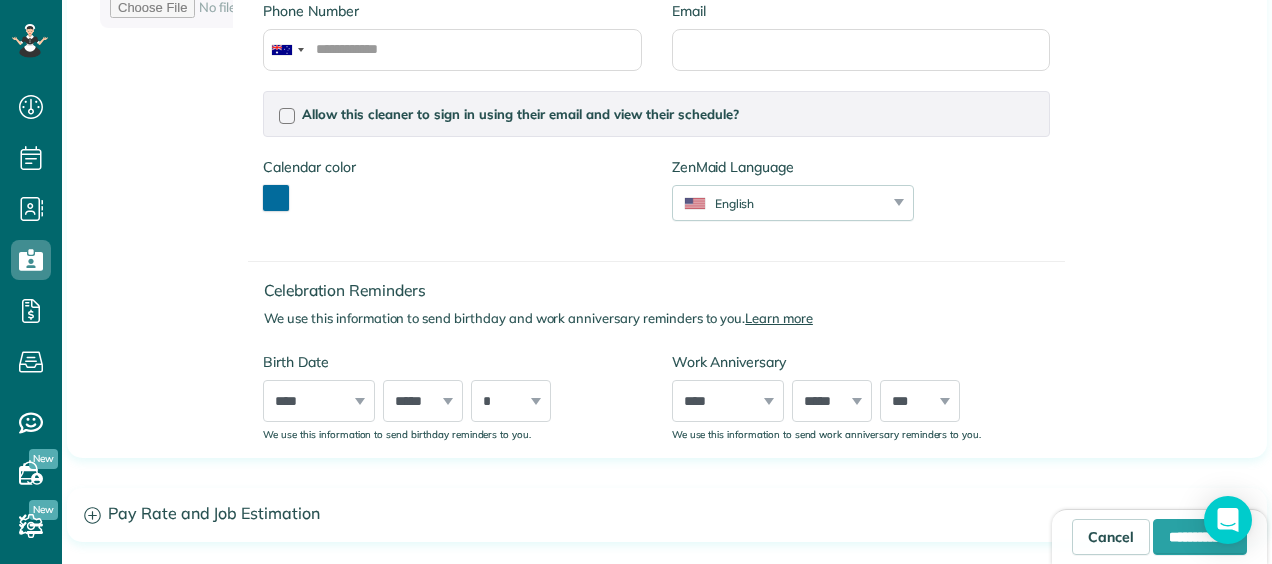 scroll, scrollTop: 472, scrollLeft: 0, axis: vertical 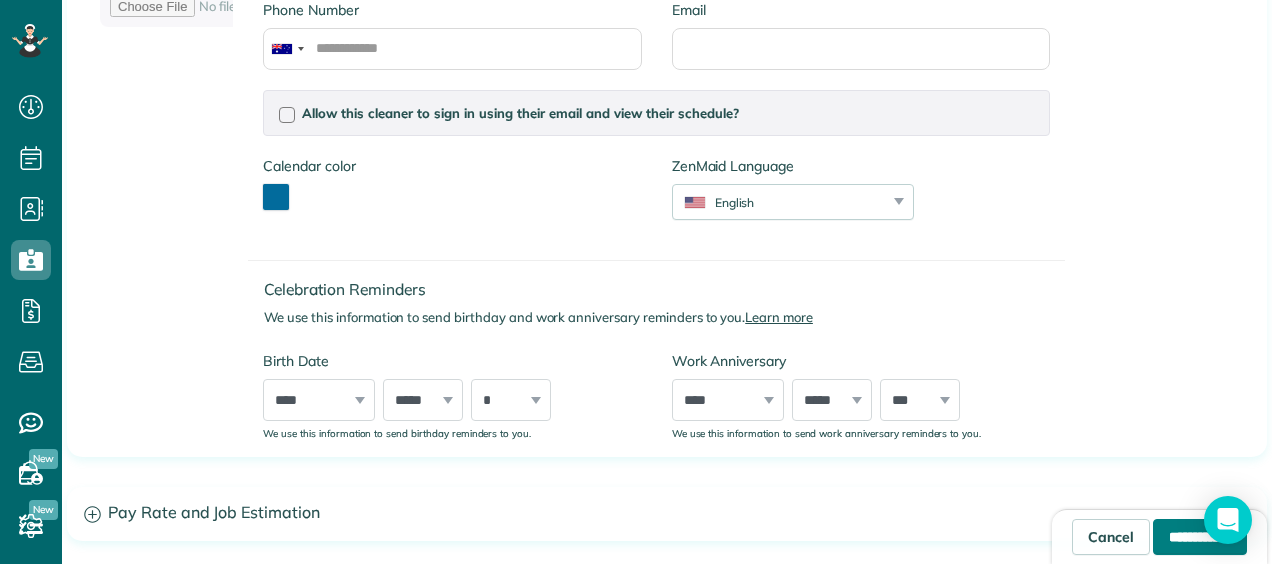 type on "*****" 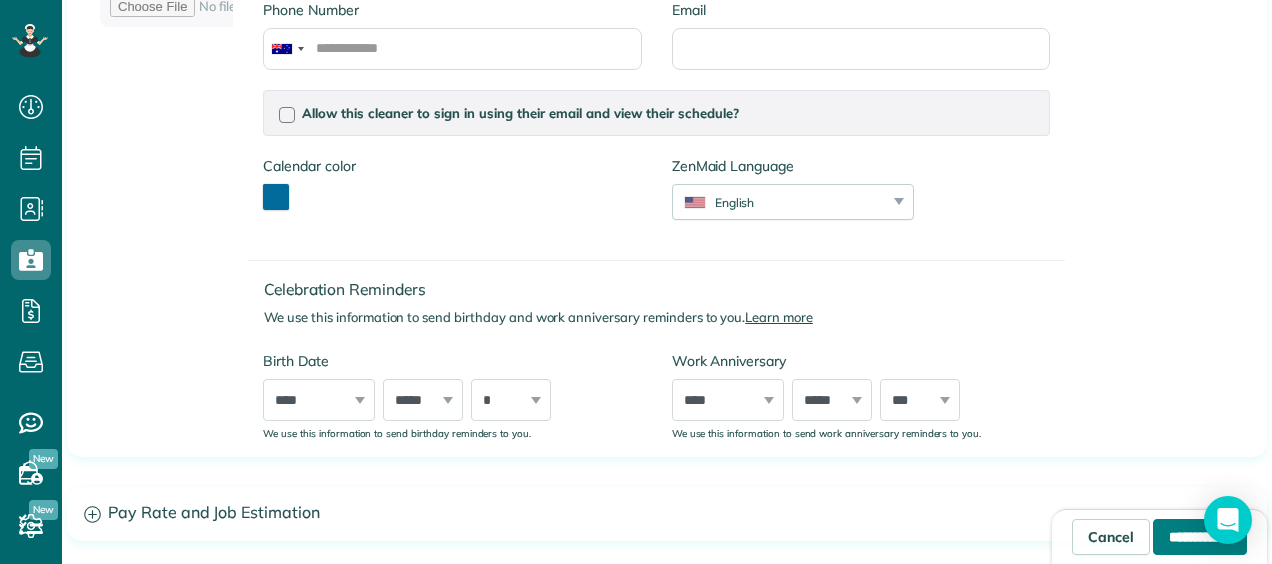 click on "**********" at bounding box center [1200, 537] 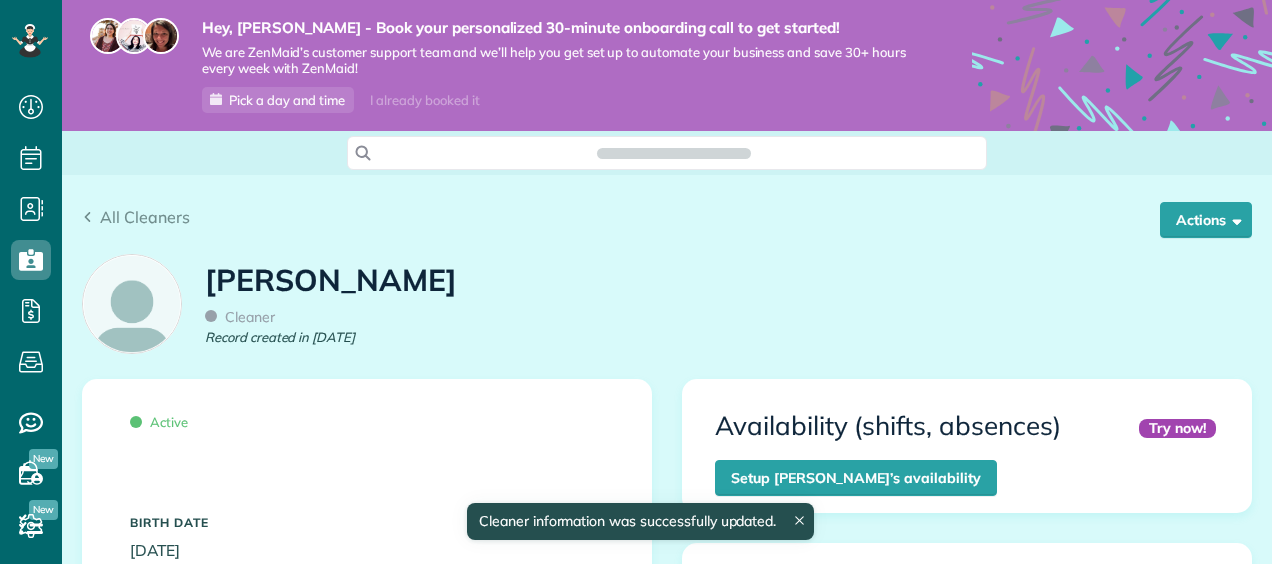 scroll, scrollTop: 0, scrollLeft: 0, axis: both 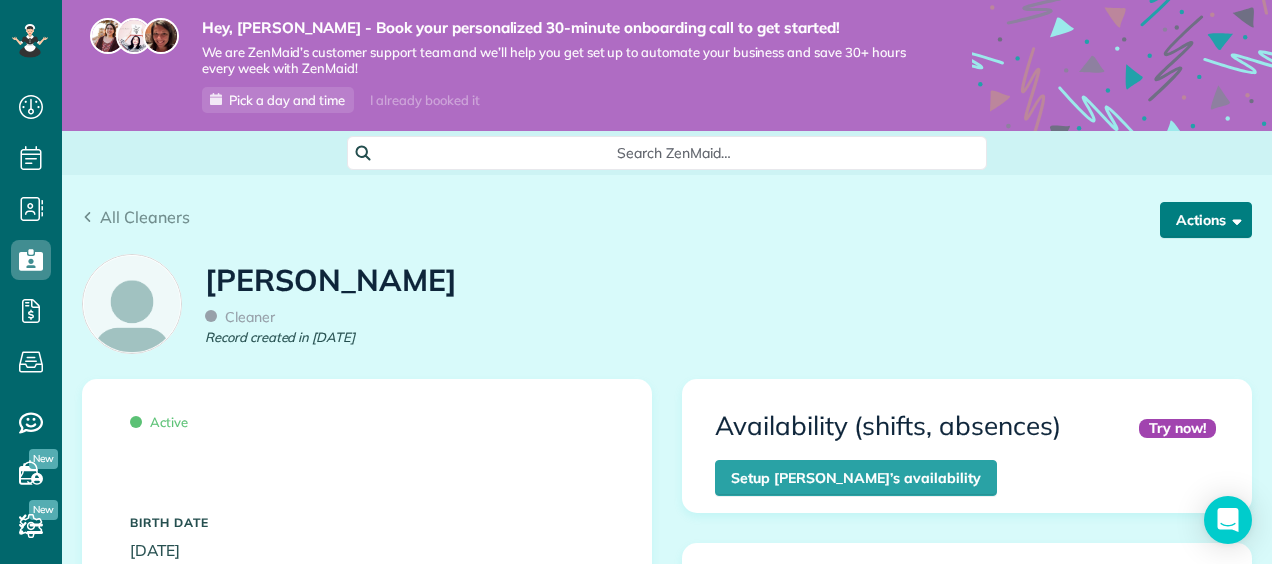 click on "Actions" at bounding box center (1206, 220) 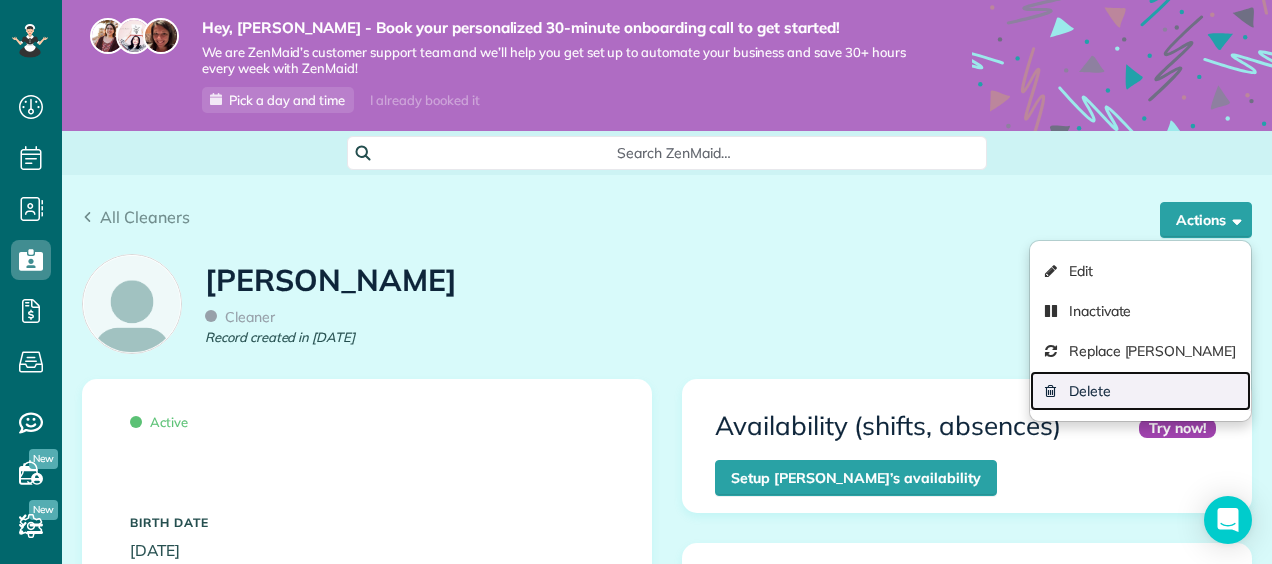 click on "Delete" at bounding box center [1140, 391] 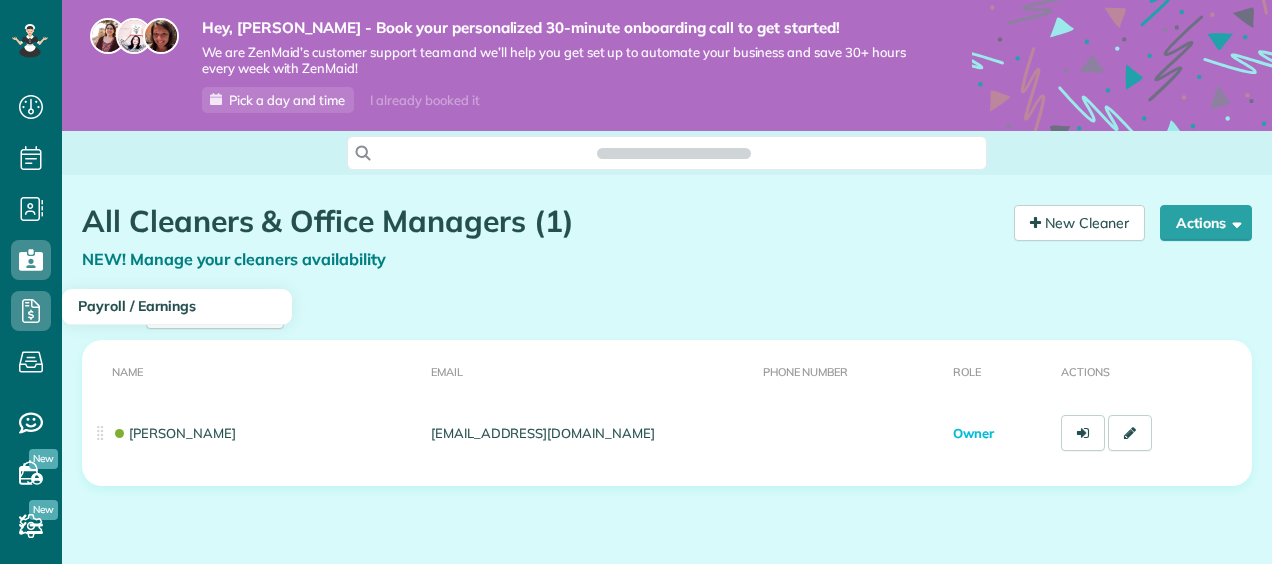 scroll, scrollTop: 0, scrollLeft: 0, axis: both 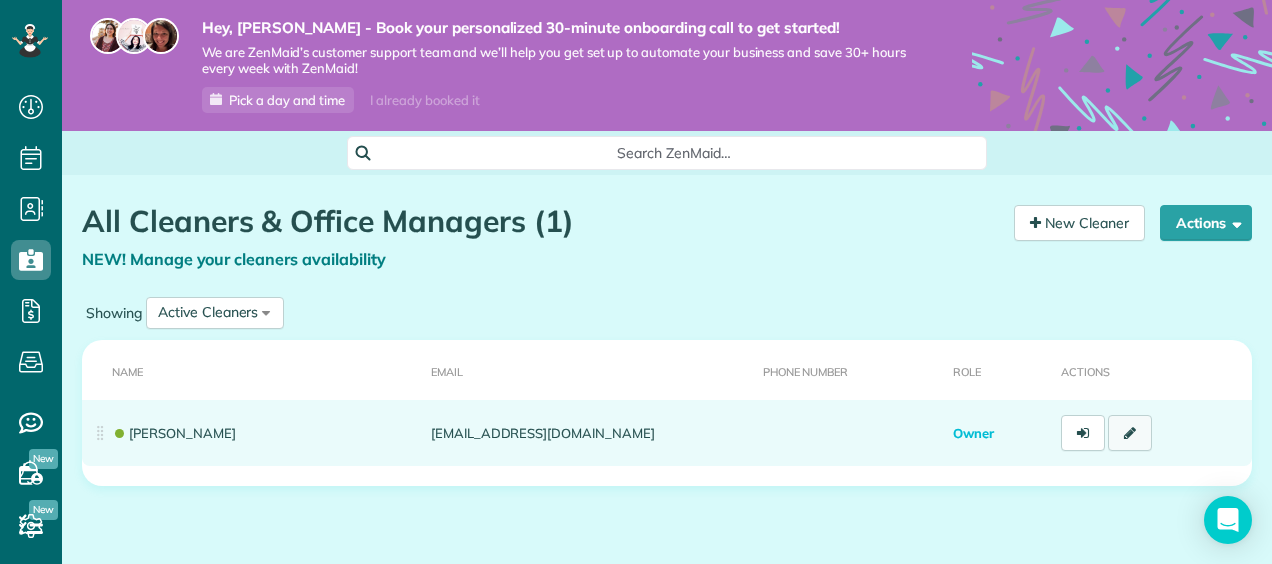 click at bounding box center (1130, 433) 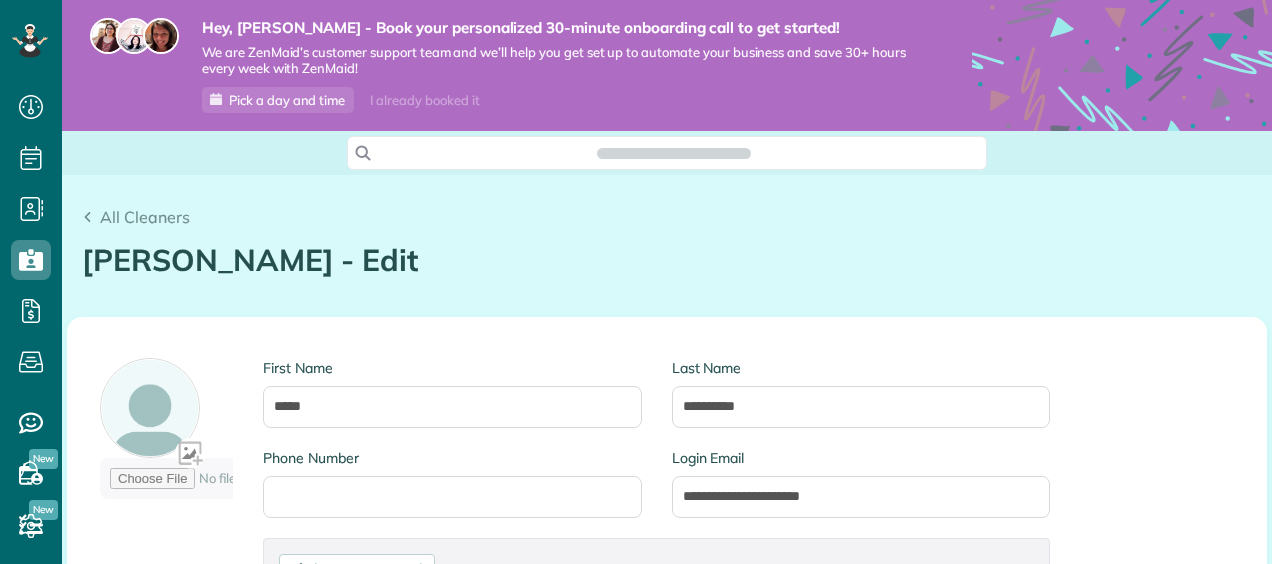 scroll, scrollTop: 0, scrollLeft: 0, axis: both 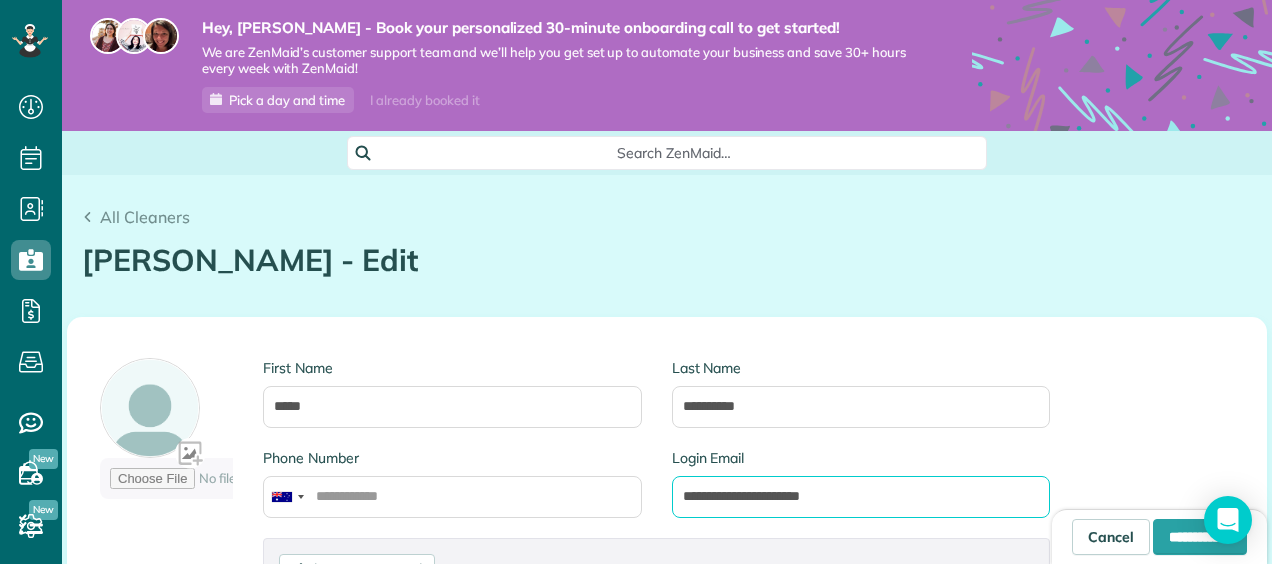 drag, startPoint x: 858, startPoint y: 495, endPoint x: 518, endPoint y: 484, distance: 340.1779 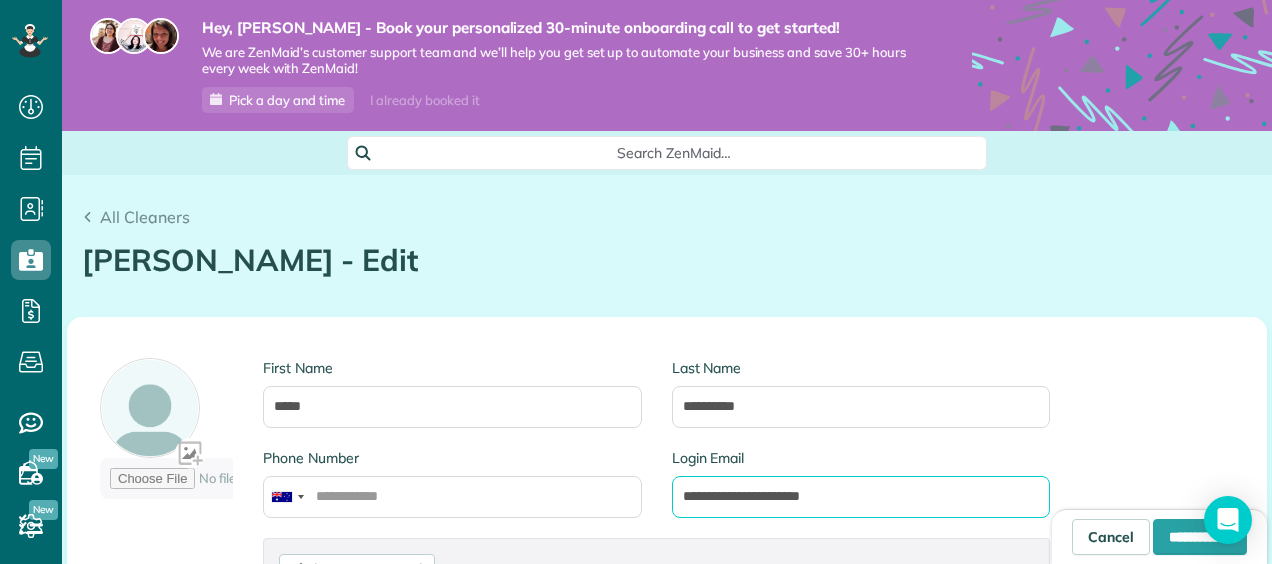 click on "**********" at bounding box center [656, 493] 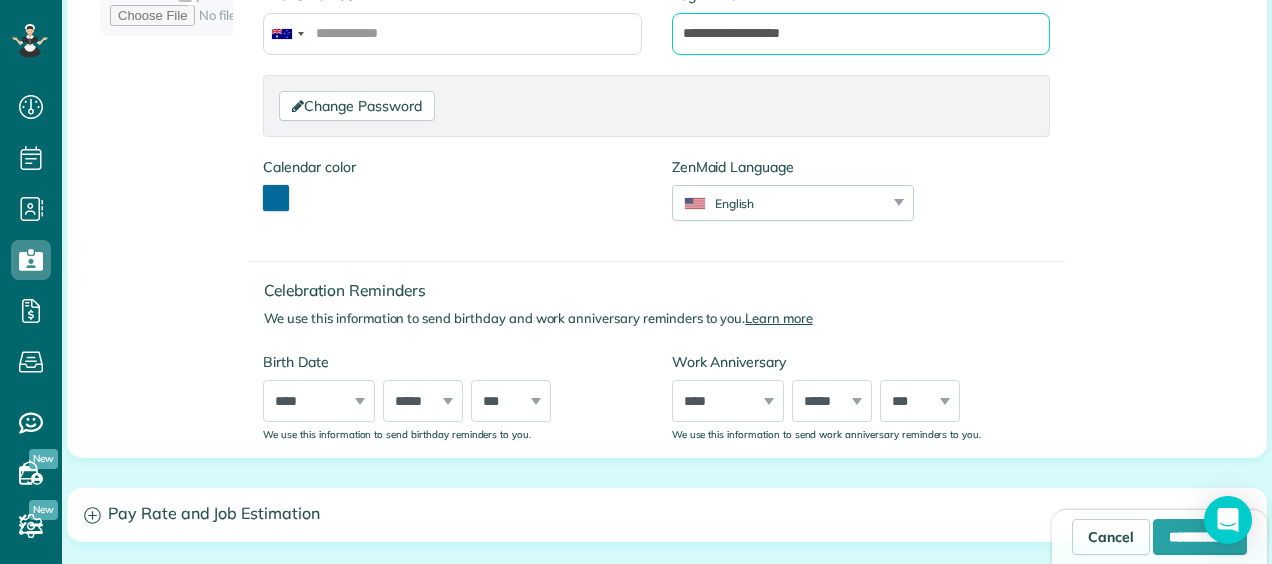 scroll, scrollTop: 465, scrollLeft: 0, axis: vertical 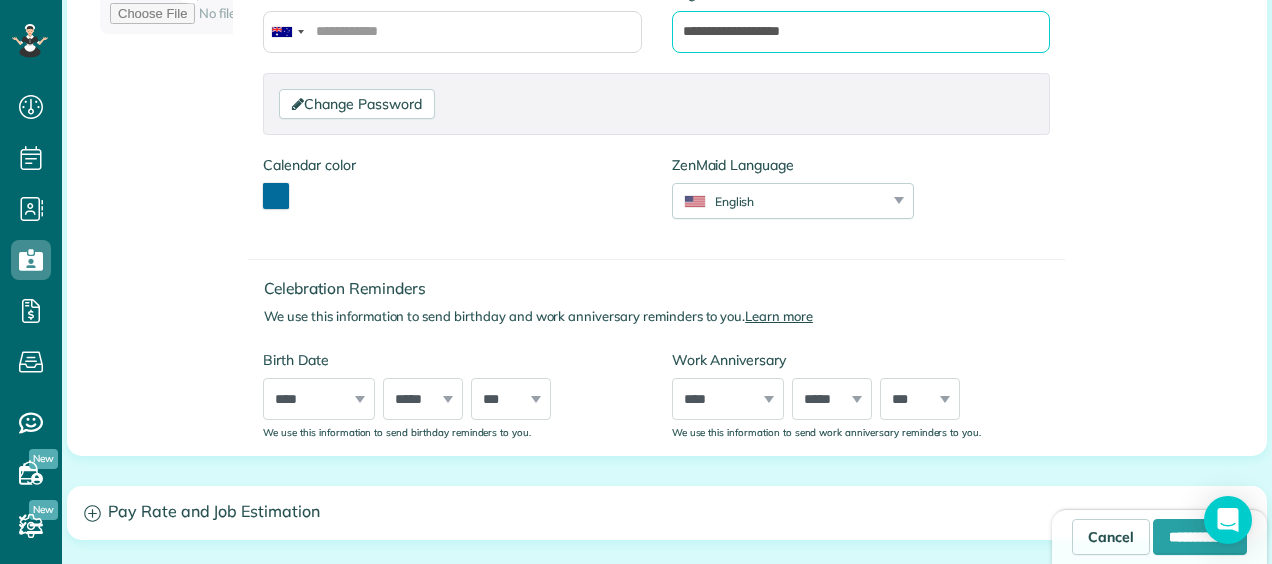 type on "**********" 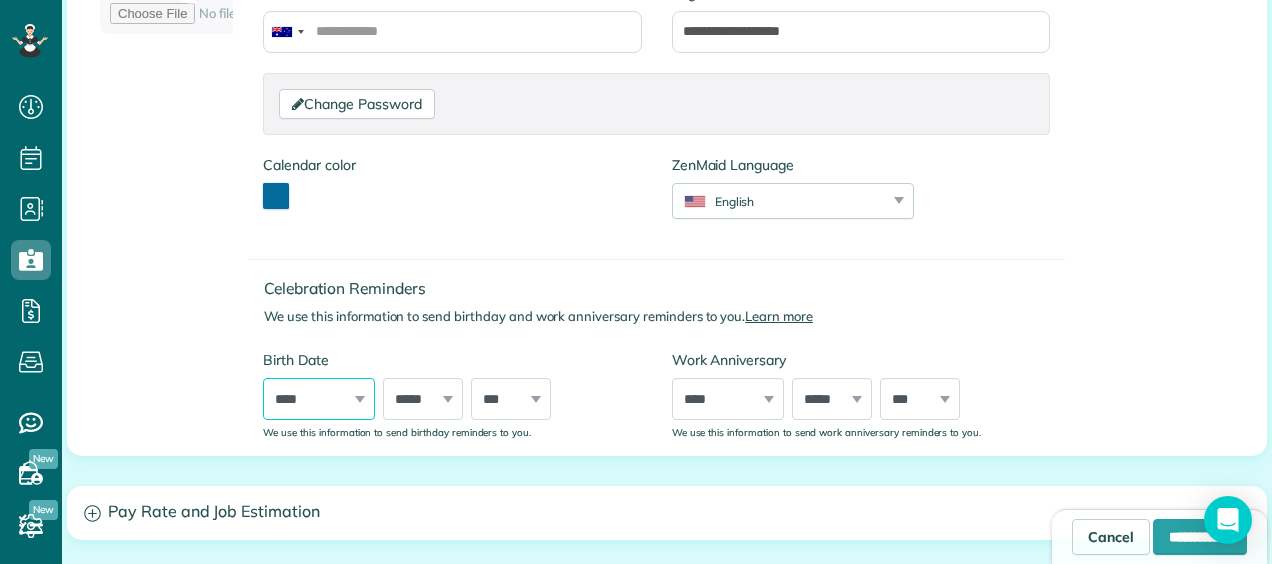 click on "****
****
****
****
****
****
****
****
****
****
****
****
****
****
****
****
****
****
****
****
****
****
****
****
****
****
****
****
****
****
****
****
****
****
****
****
****
****
****
****
****
****
****
****
****
****
****
****
****
****
****
****
****
****
****
****
****
****
****
****
****
****
****
****
****
****
****
****
****
****
****
****
****
****
****
****
****
****
****
****" at bounding box center (319, 399) 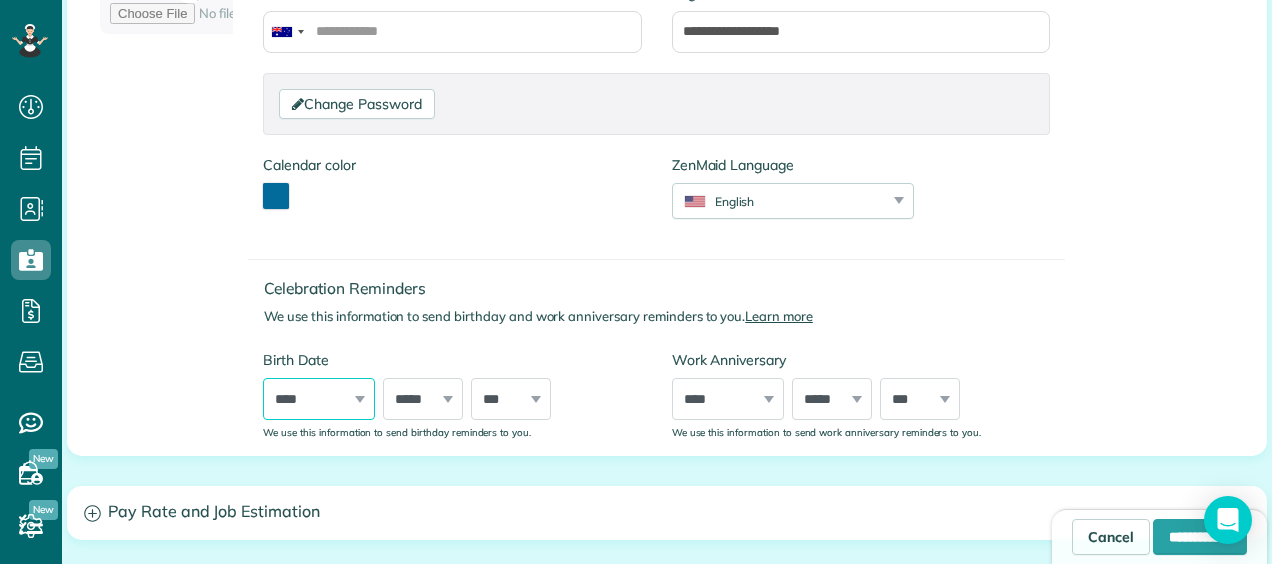select on "****" 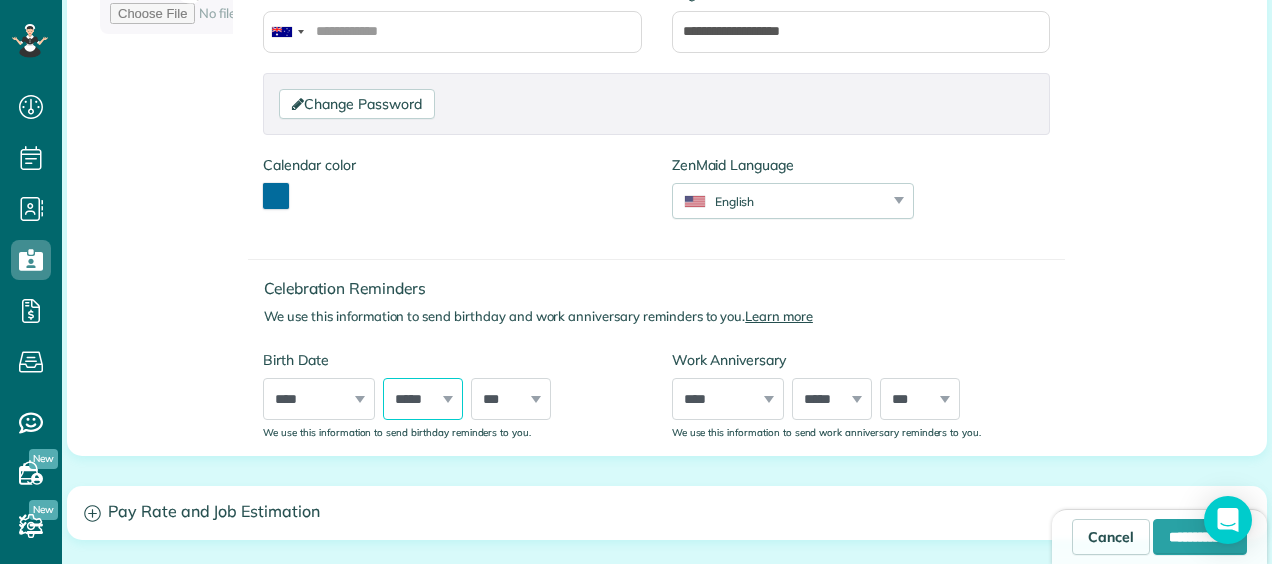 click on "*****
*******
********
*****
*****
***
****
****
******
*********
*******
********
********" at bounding box center [423, 399] 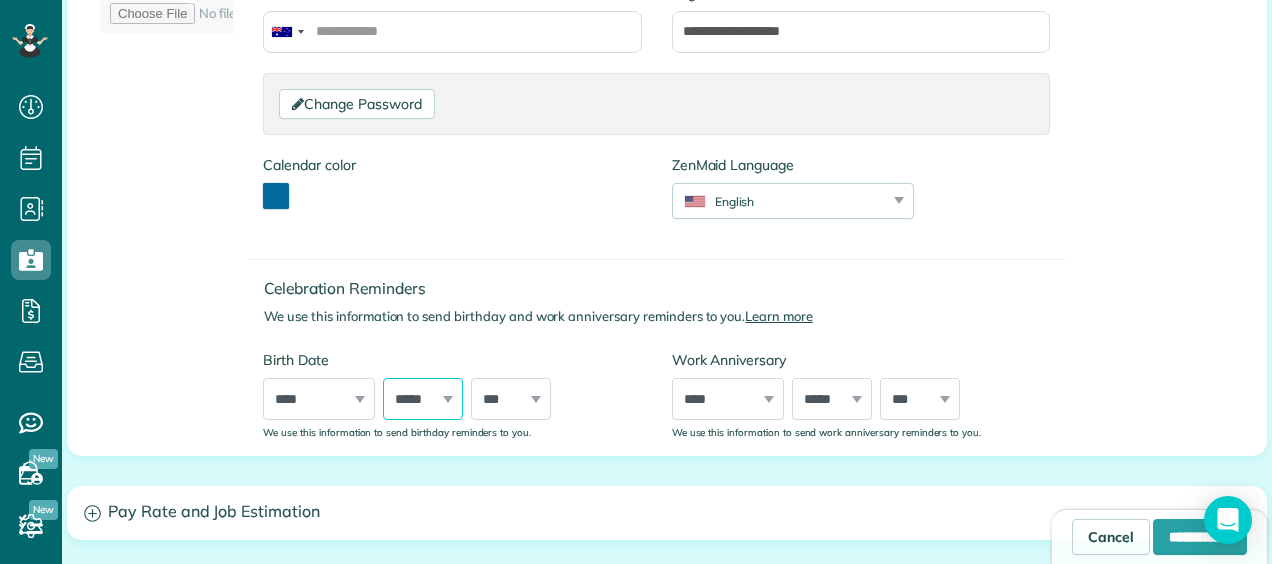 select on "*" 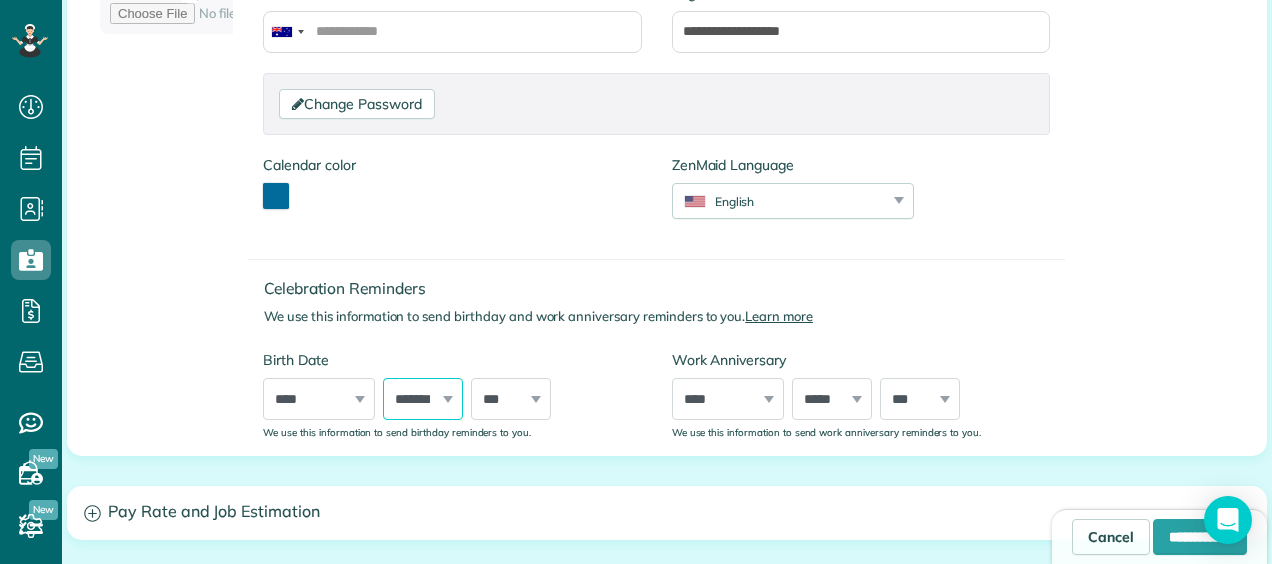 click on "*****
*******
********
*****
*****
***
****
****
******
*********
*******
********
********" at bounding box center [423, 399] 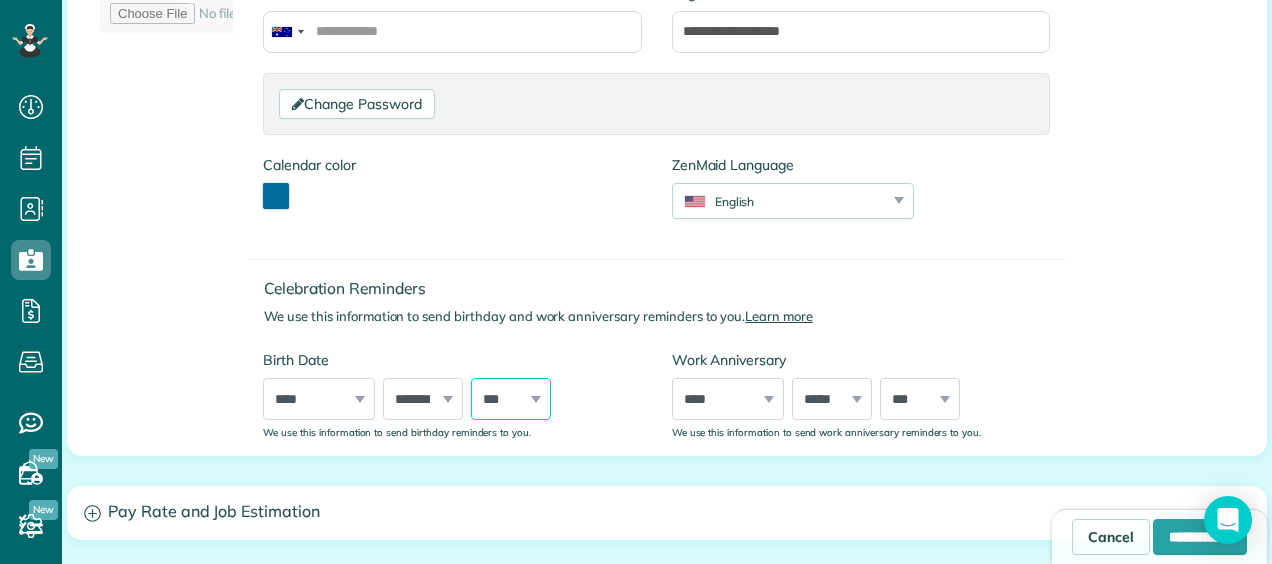 click on "***
*
*
*
*
*
*
*
*
*
**
**
**
**
**
**
**
**
**
**
**
**
**
**
**
**
**
**
**
**
**
**" at bounding box center (511, 399) 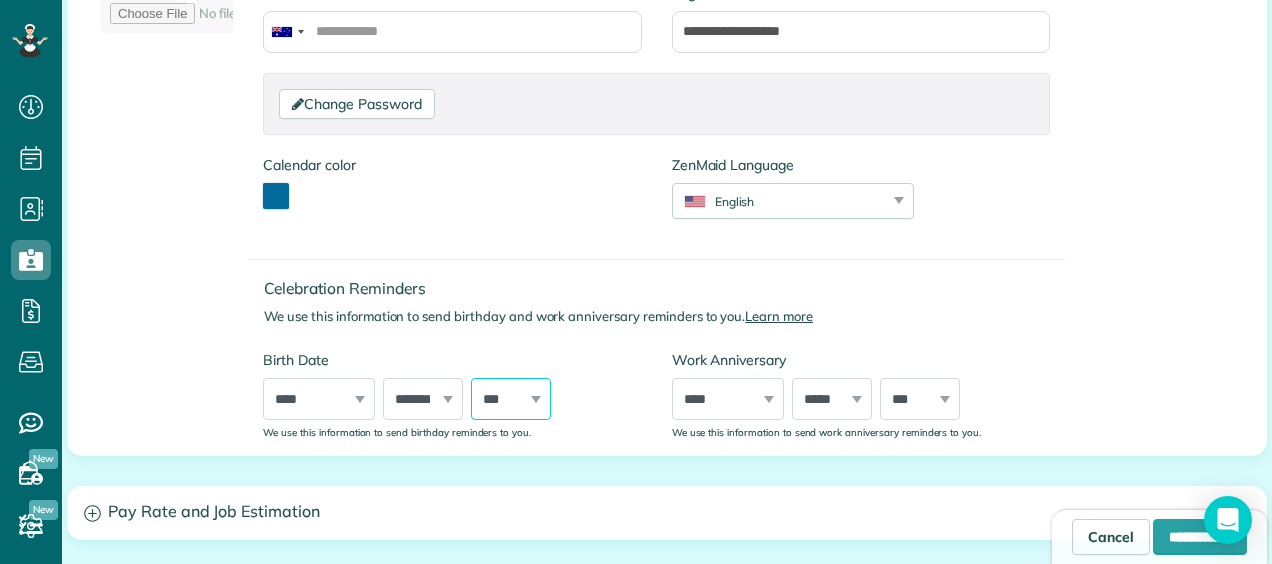 select on "*" 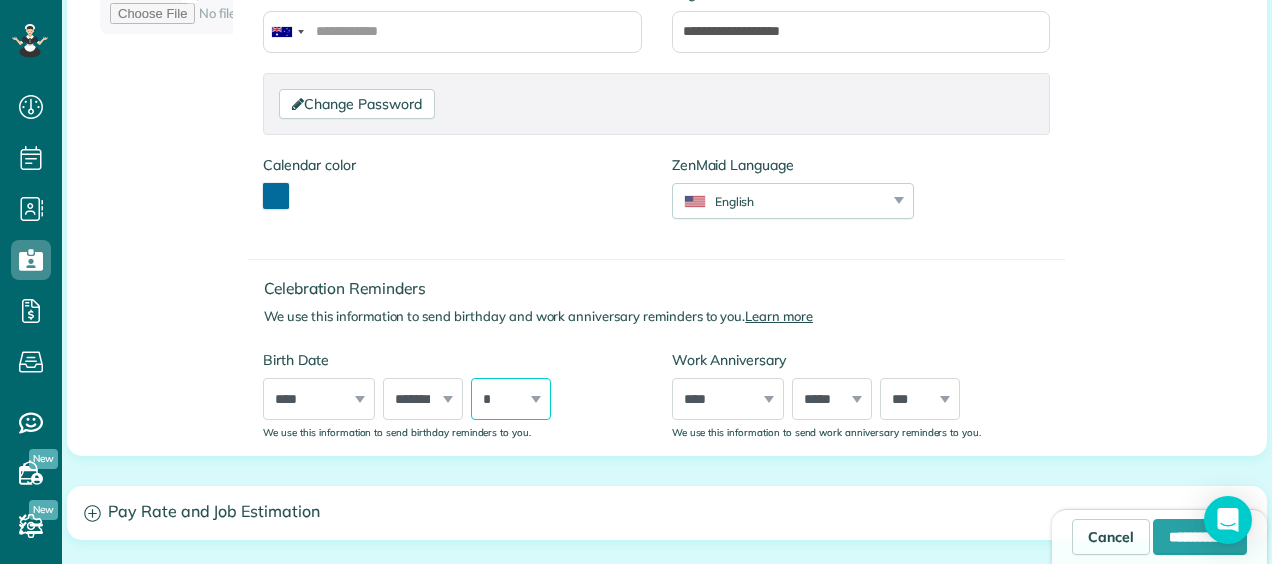 click on "***
*
*
*
*
*
*
*
*
*
**
**
**
**
**
**
**
**
**
**
**
**
**
**
**
**
**
**
**
**
**
**" at bounding box center (511, 399) 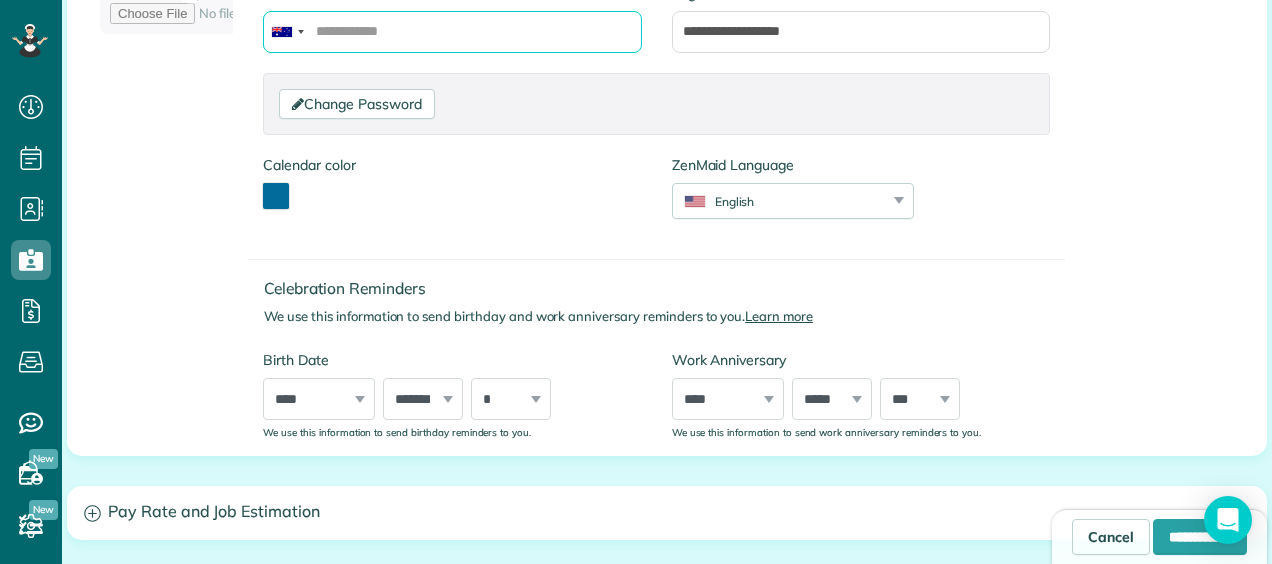 click on "Phone Number" at bounding box center [452, 32] 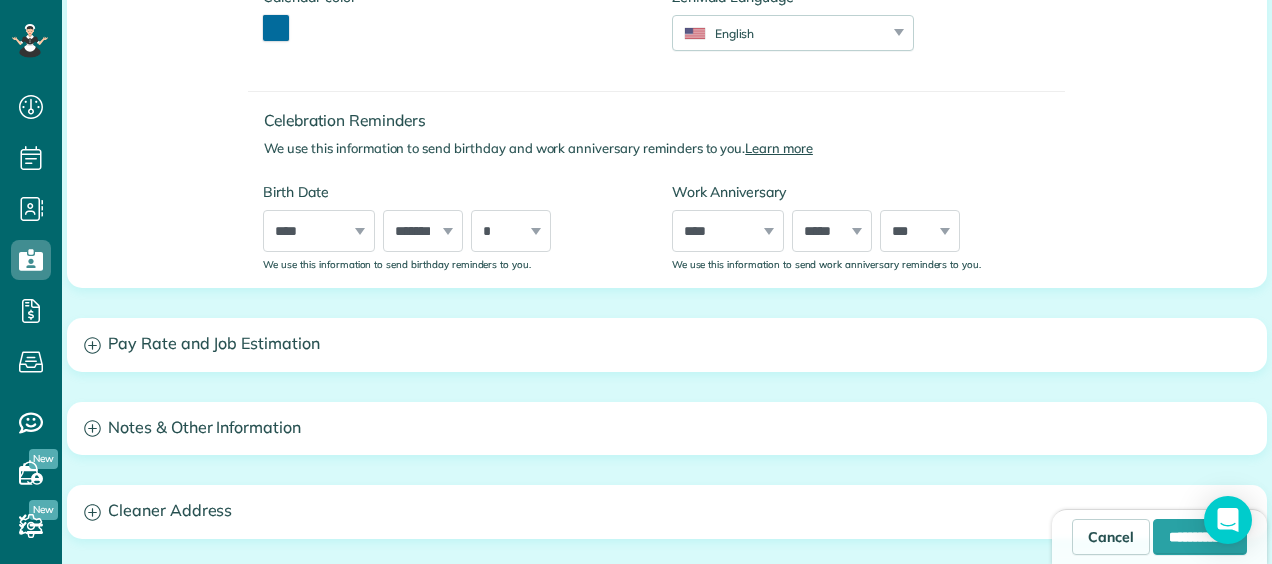 scroll, scrollTop: 804, scrollLeft: 0, axis: vertical 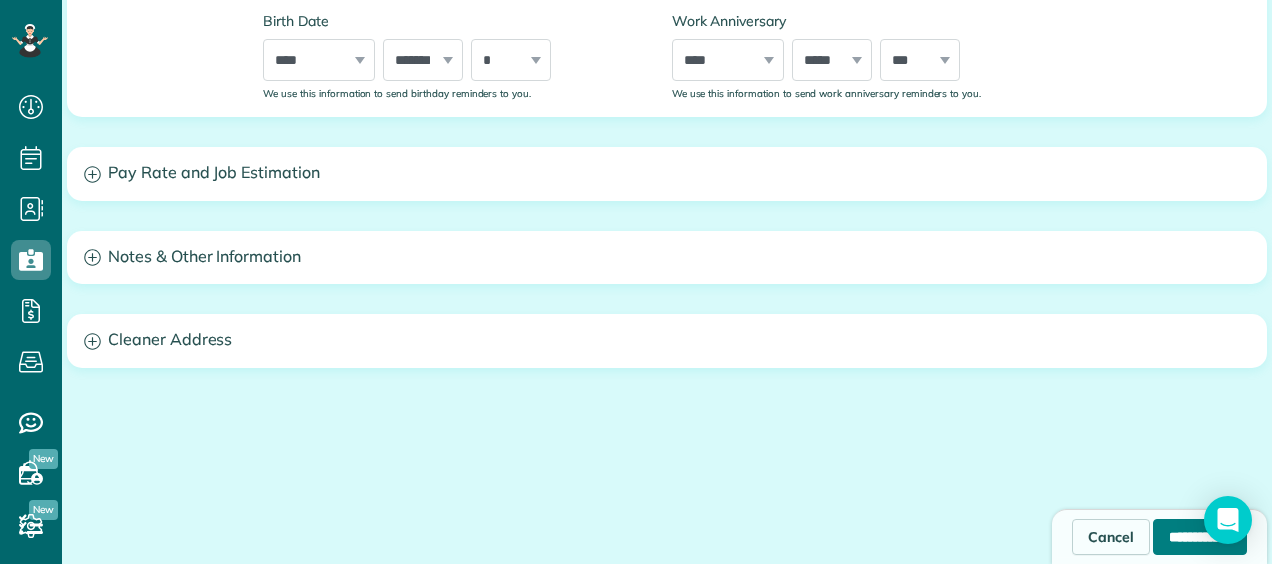 click on "**********" at bounding box center [1200, 537] 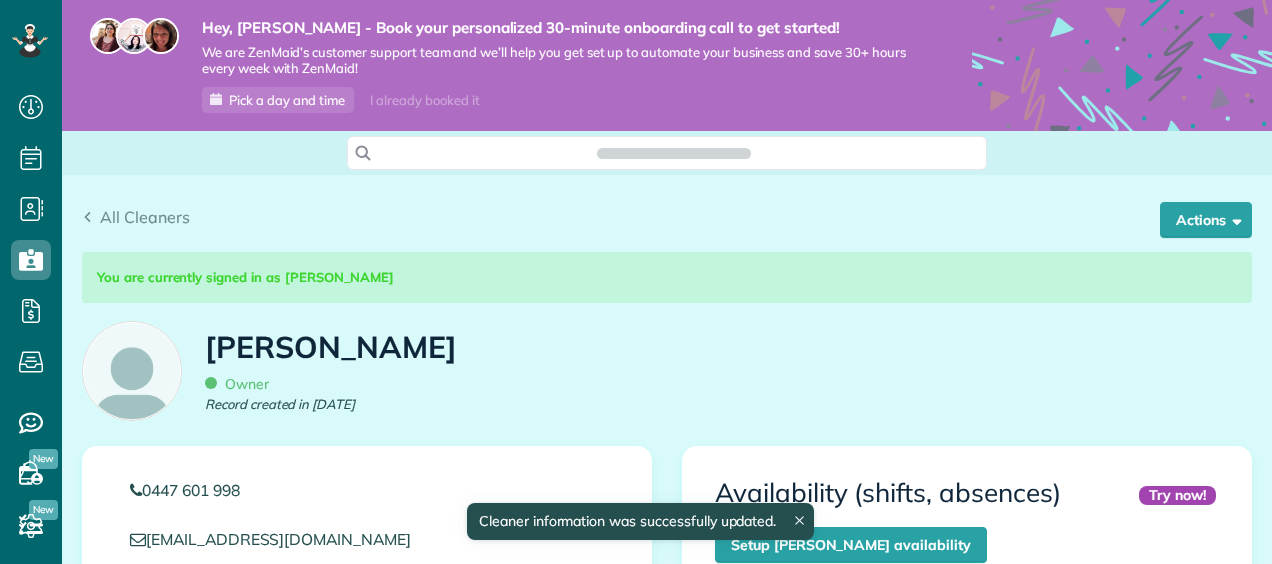 scroll, scrollTop: 0, scrollLeft: 0, axis: both 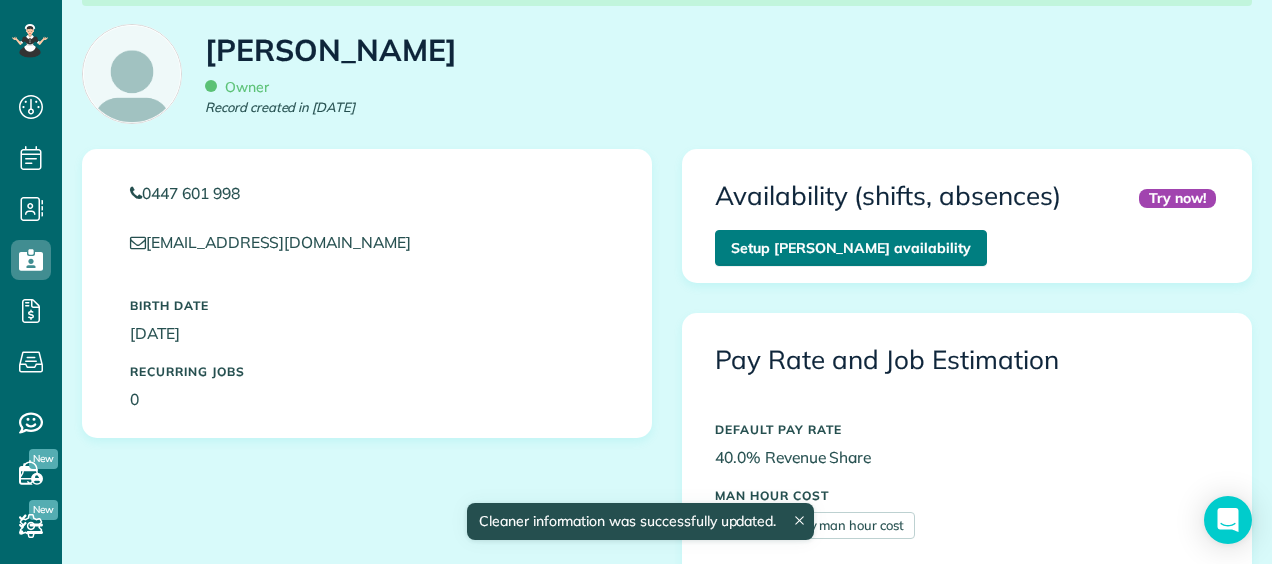 click on "Setup Jenna montgomery’s availability" at bounding box center (851, 248) 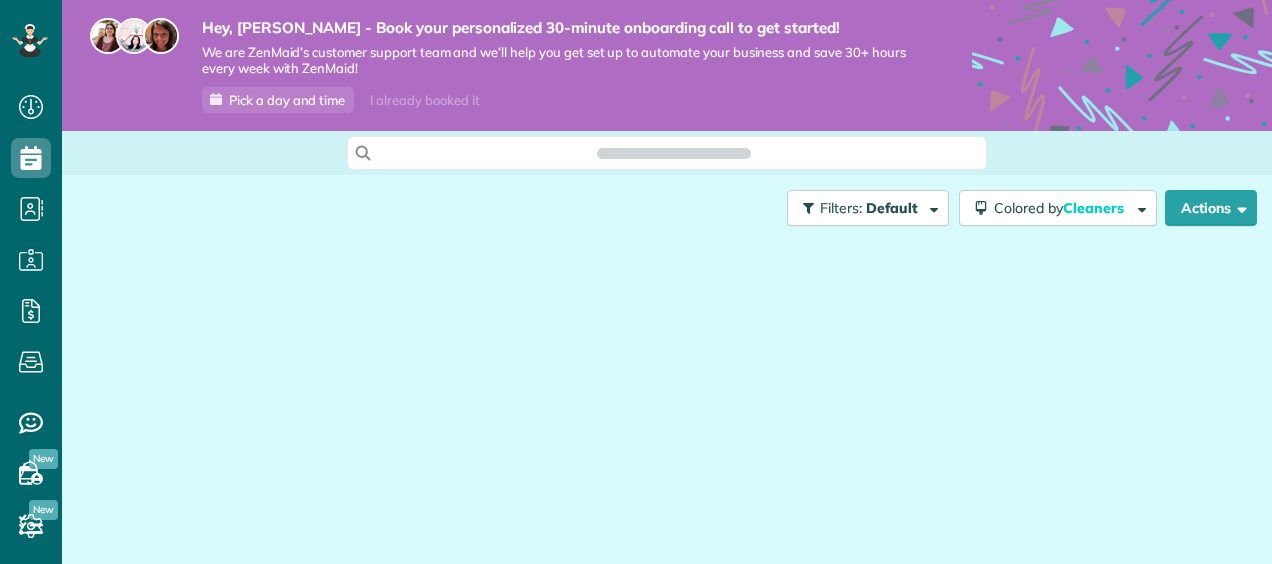 scroll, scrollTop: 0, scrollLeft: 0, axis: both 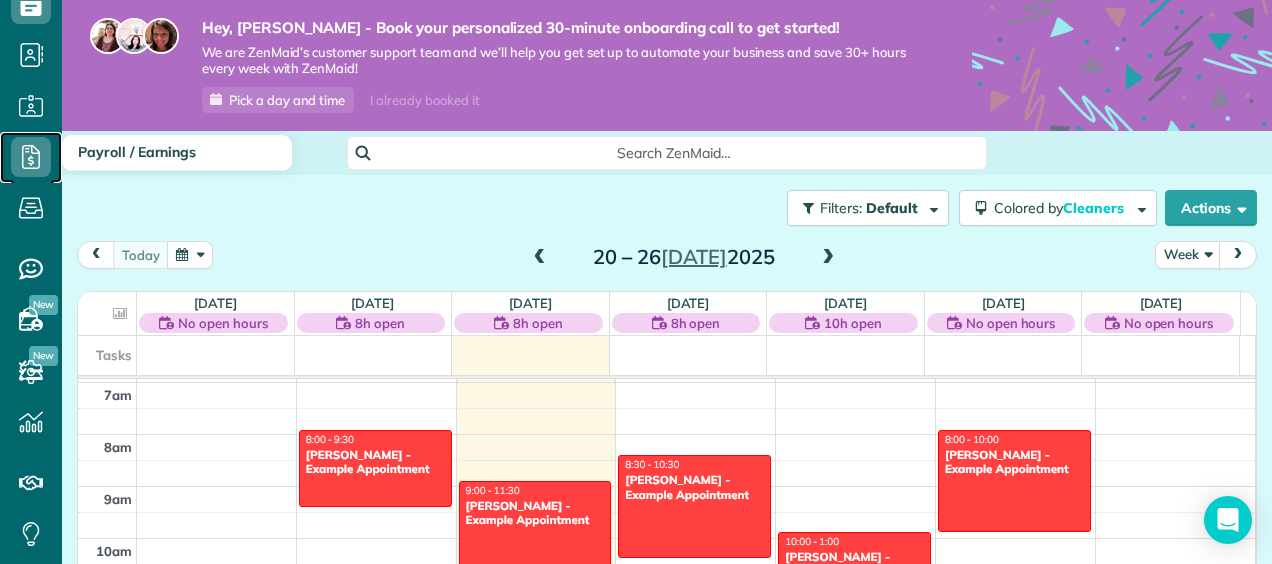 click 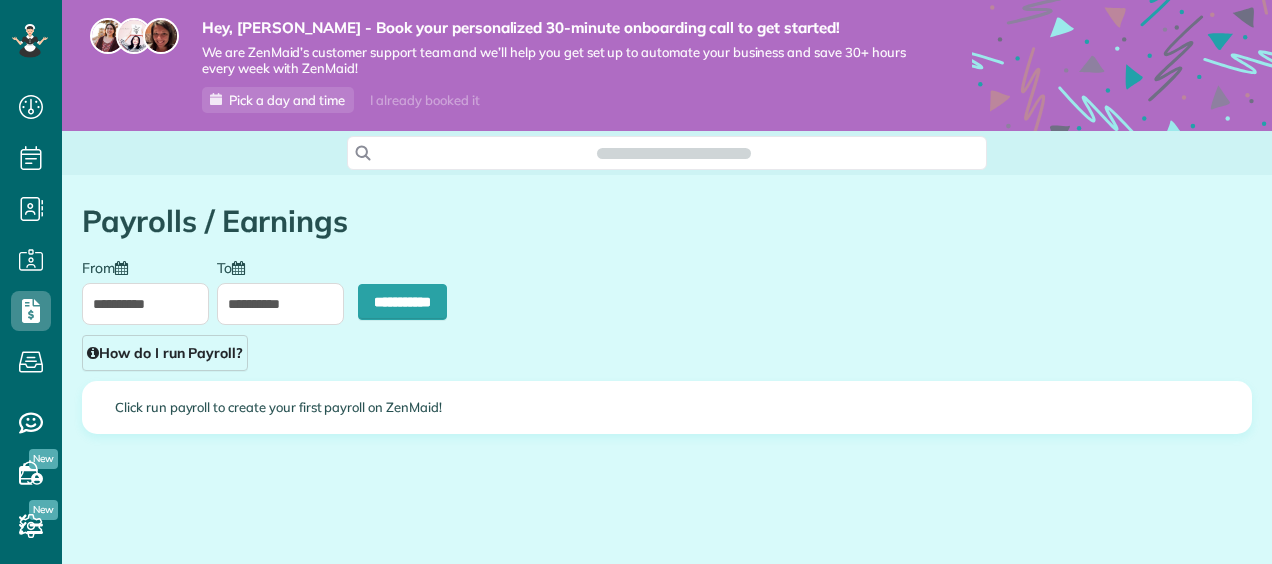 scroll, scrollTop: 0, scrollLeft: 0, axis: both 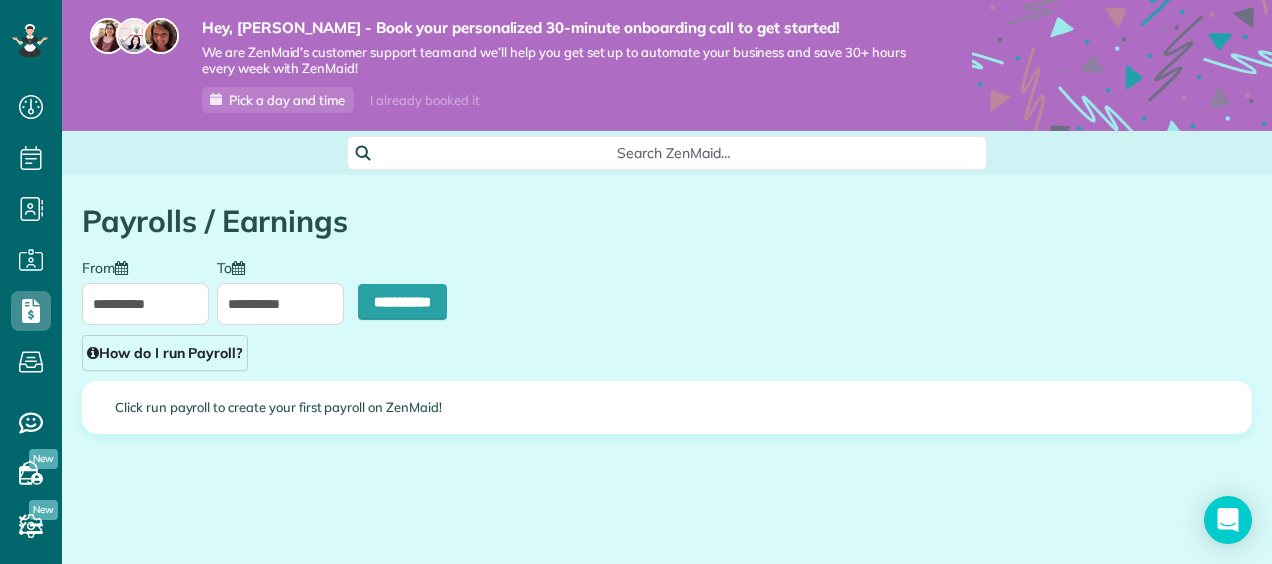 type on "**********" 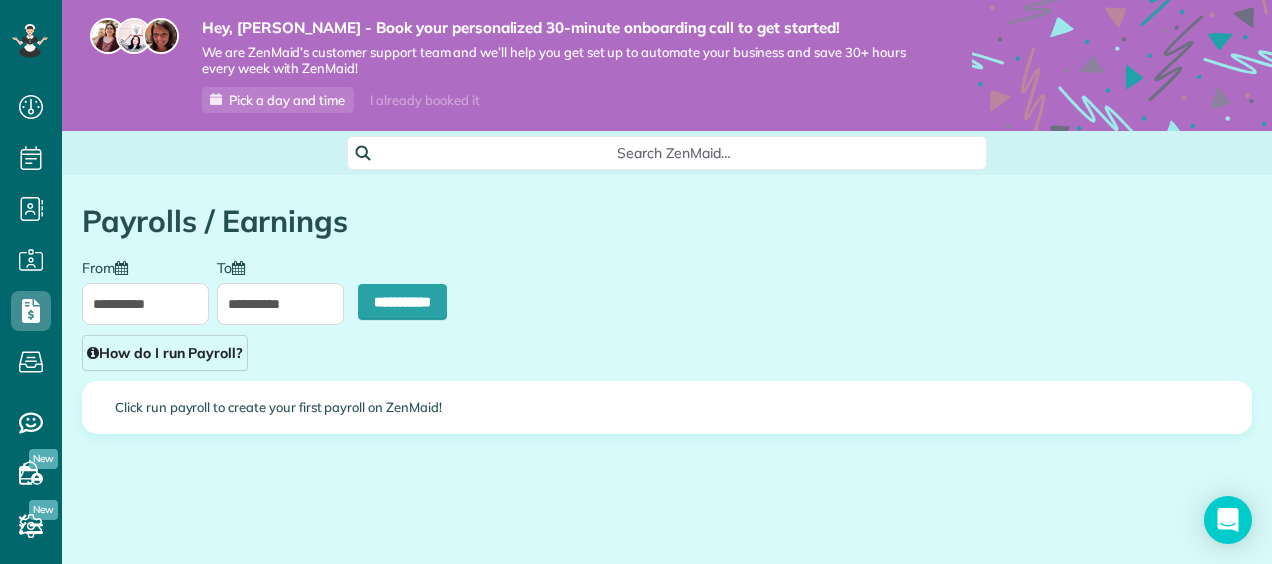 type on "**********" 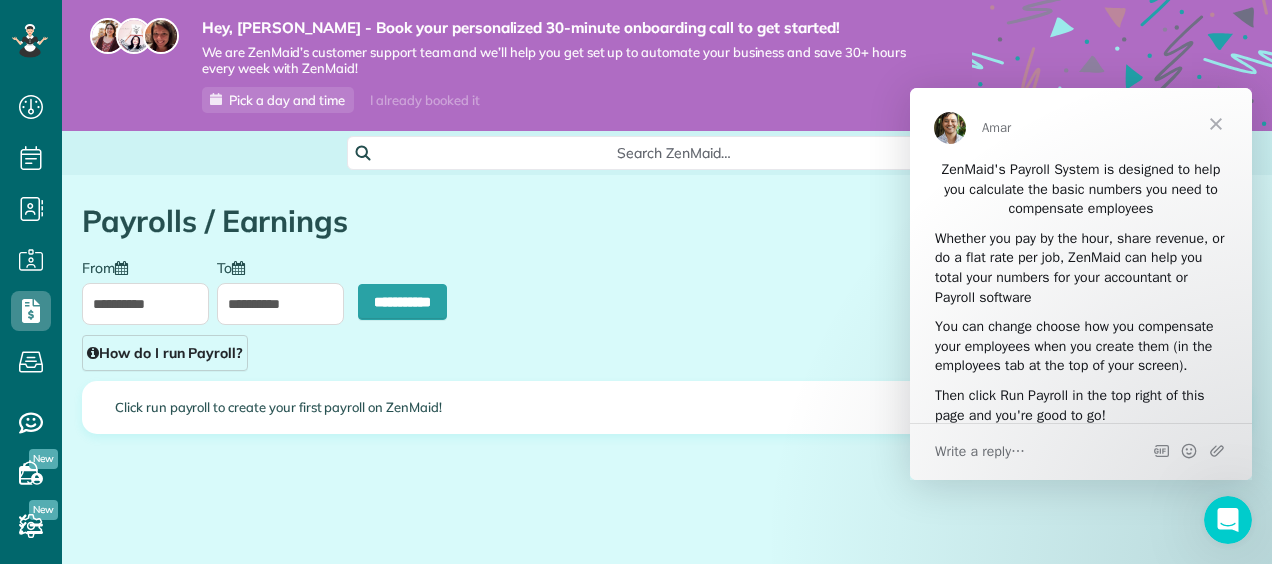 scroll, scrollTop: 0, scrollLeft: 0, axis: both 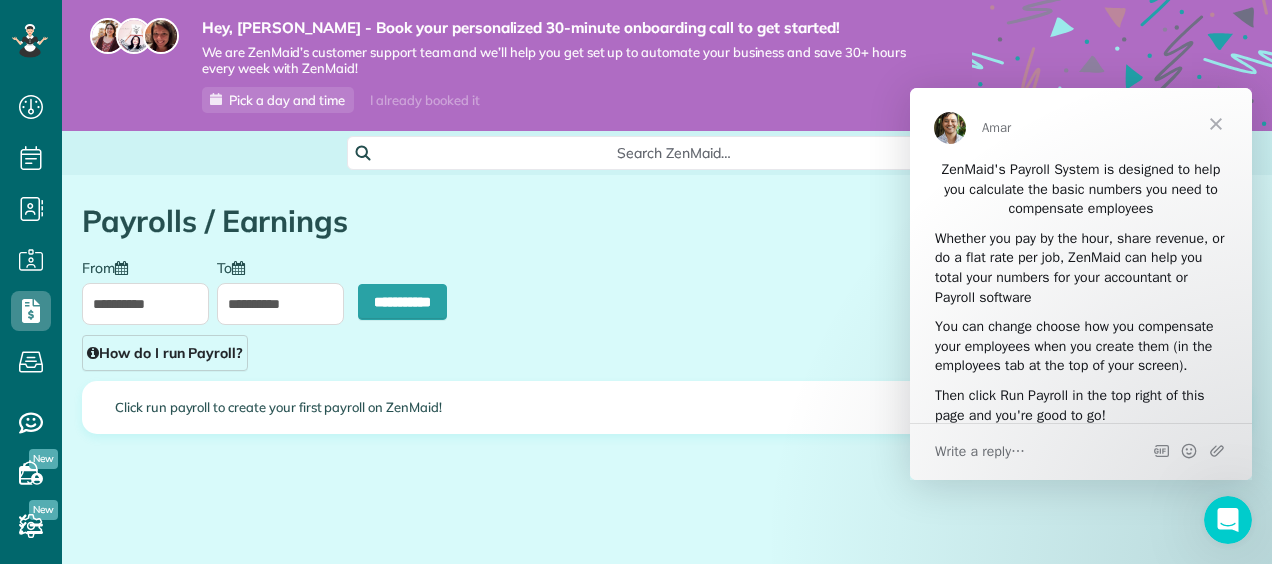 click at bounding box center [1216, 124] 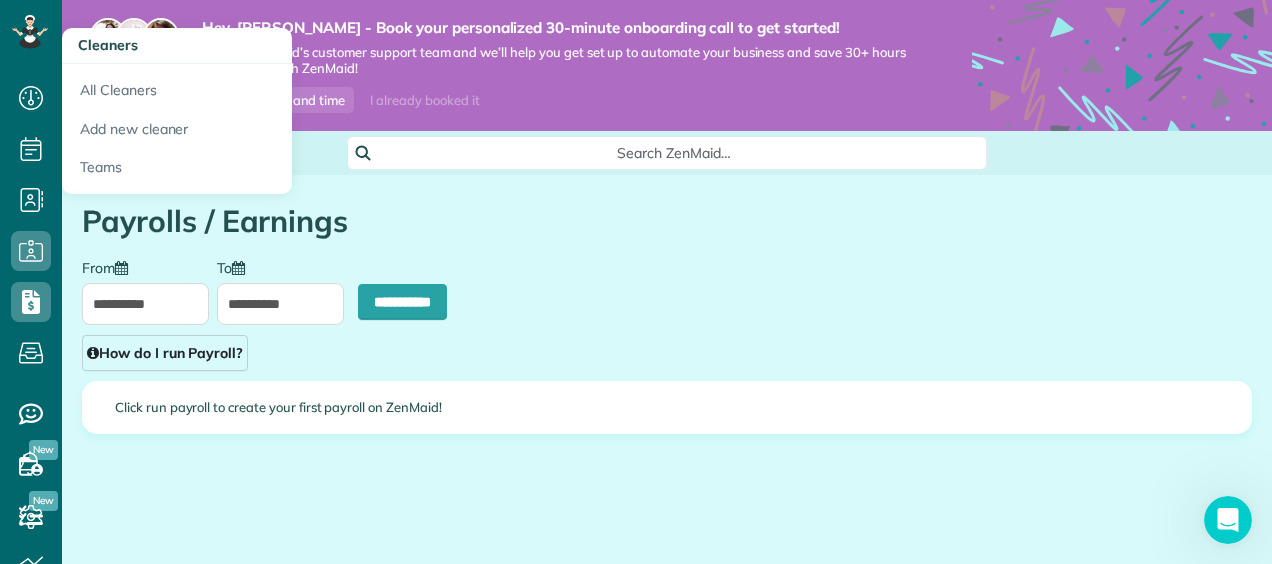 scroll, scrollTop: 0, scrollLeft: 0, axis: both 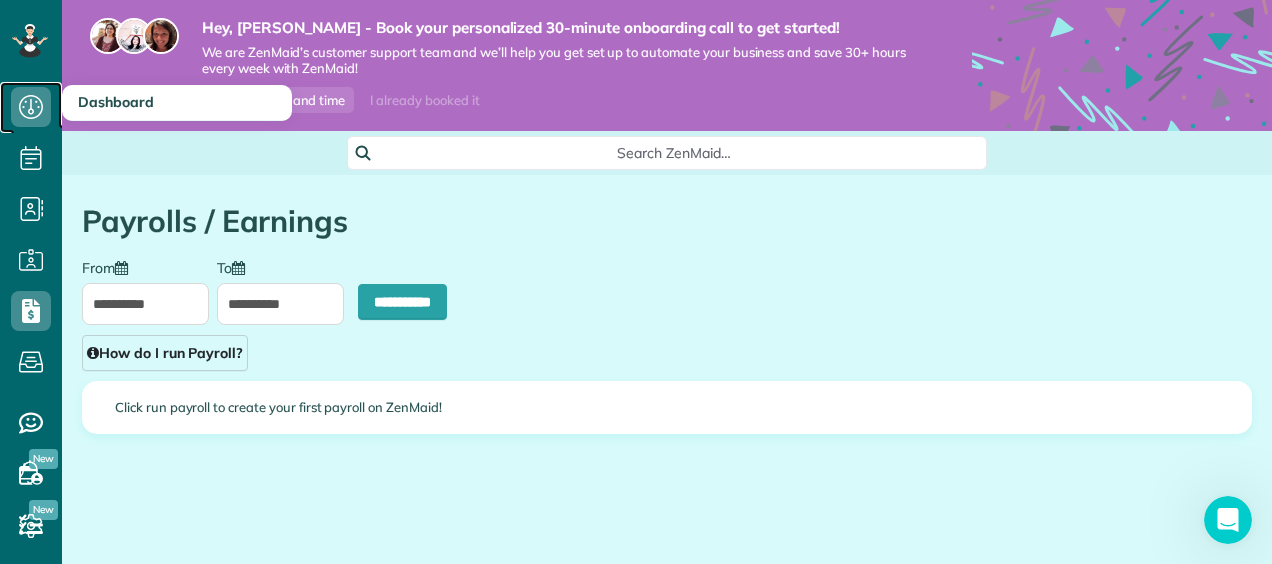 click 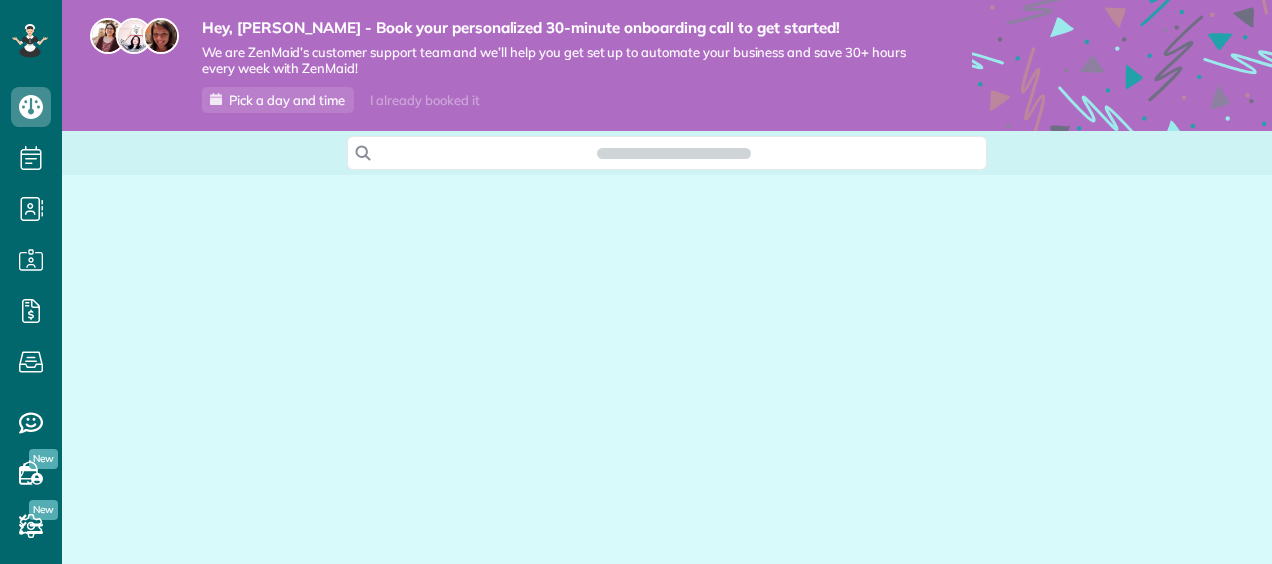 scroll, scrollTop: 0, scrollLeft: 0, axis: both 